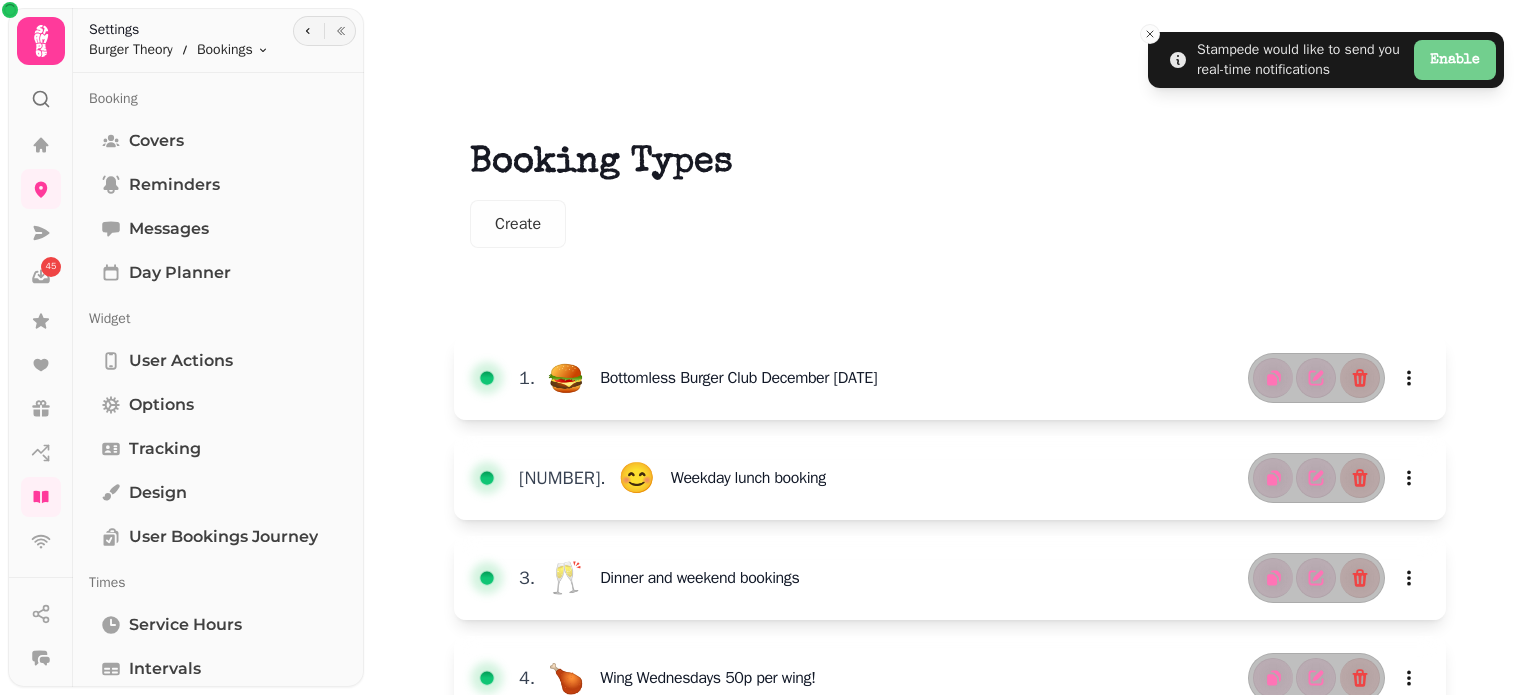 scroll, scrollTop: 0, scrollLeft: 0, axis: both 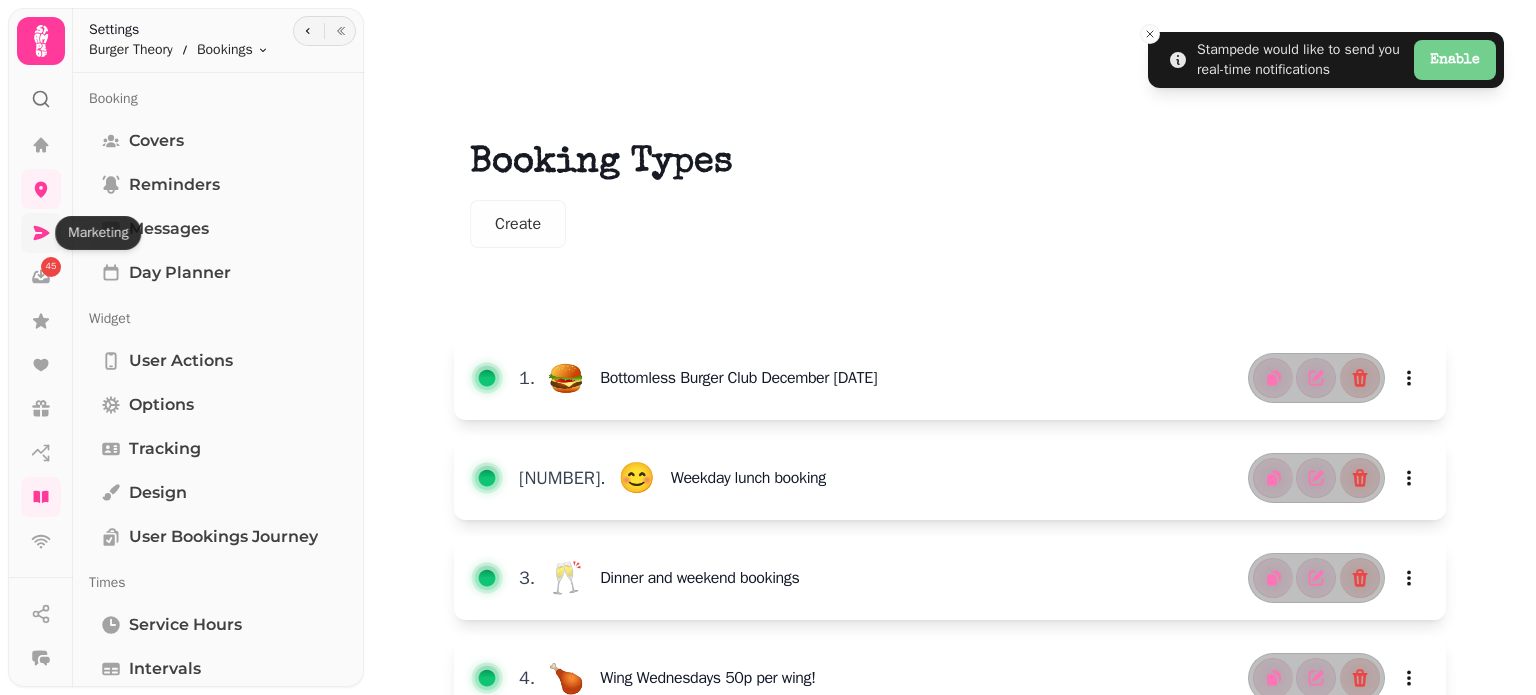 click 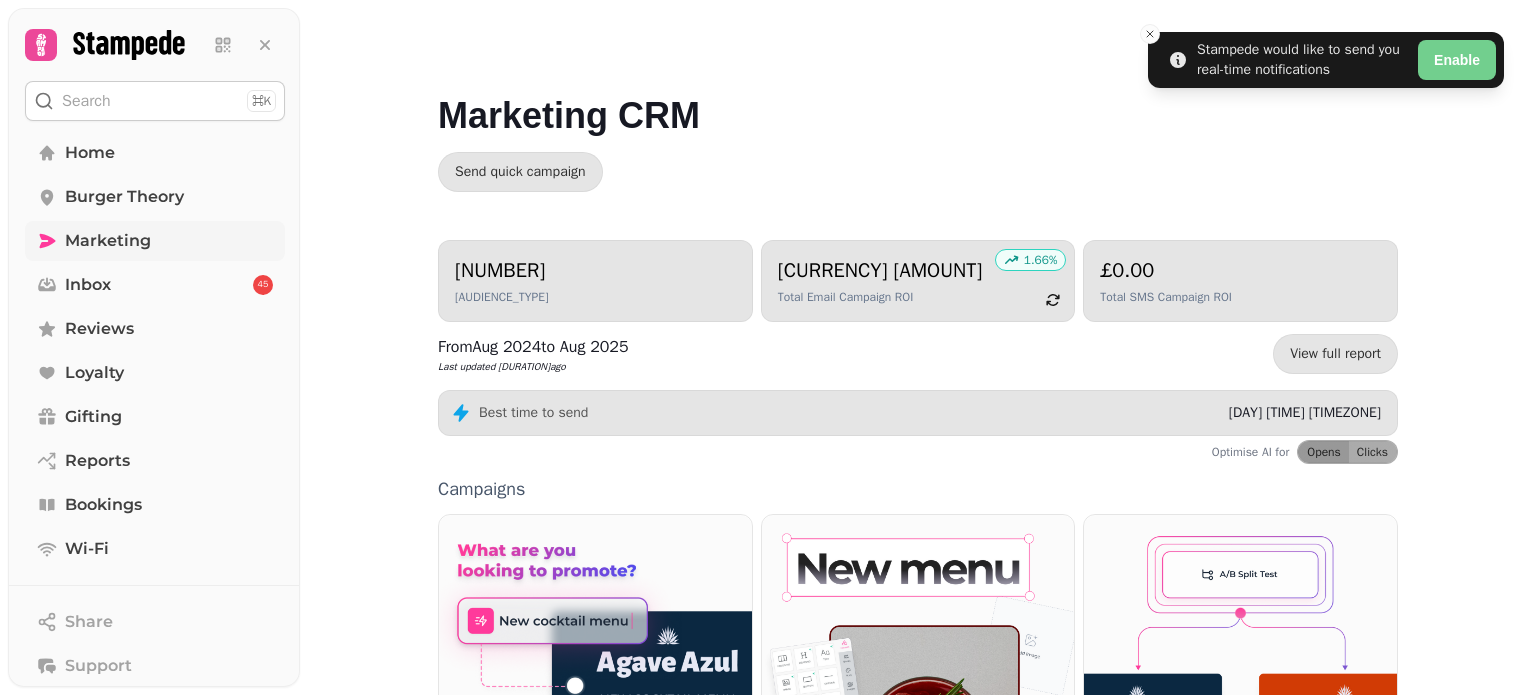 click on "[CURRENCY] [AMOUNT]" at bounding box center (880, 271) 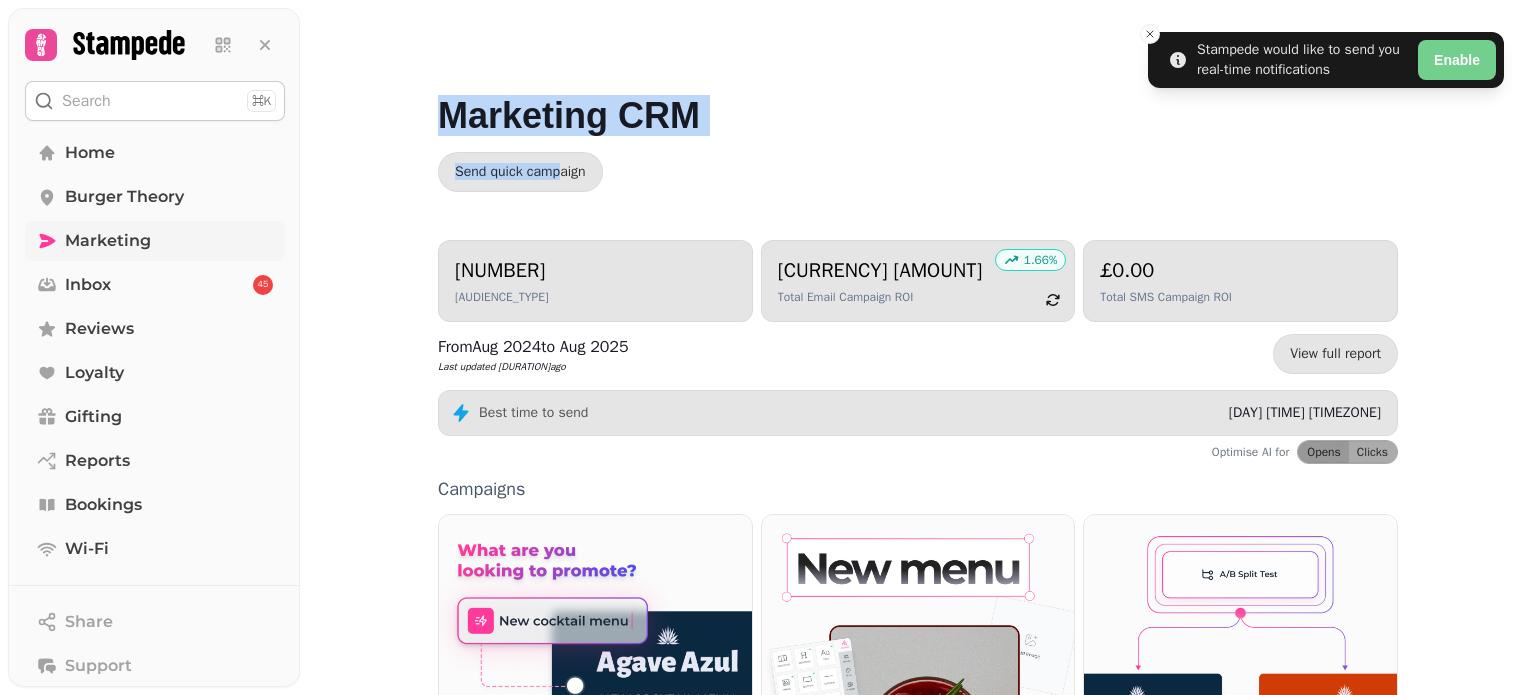 drag, startPoint x: 404, startPoint y: 75, endPoint x: 557, endPoint y: 207, distance: 202.07176 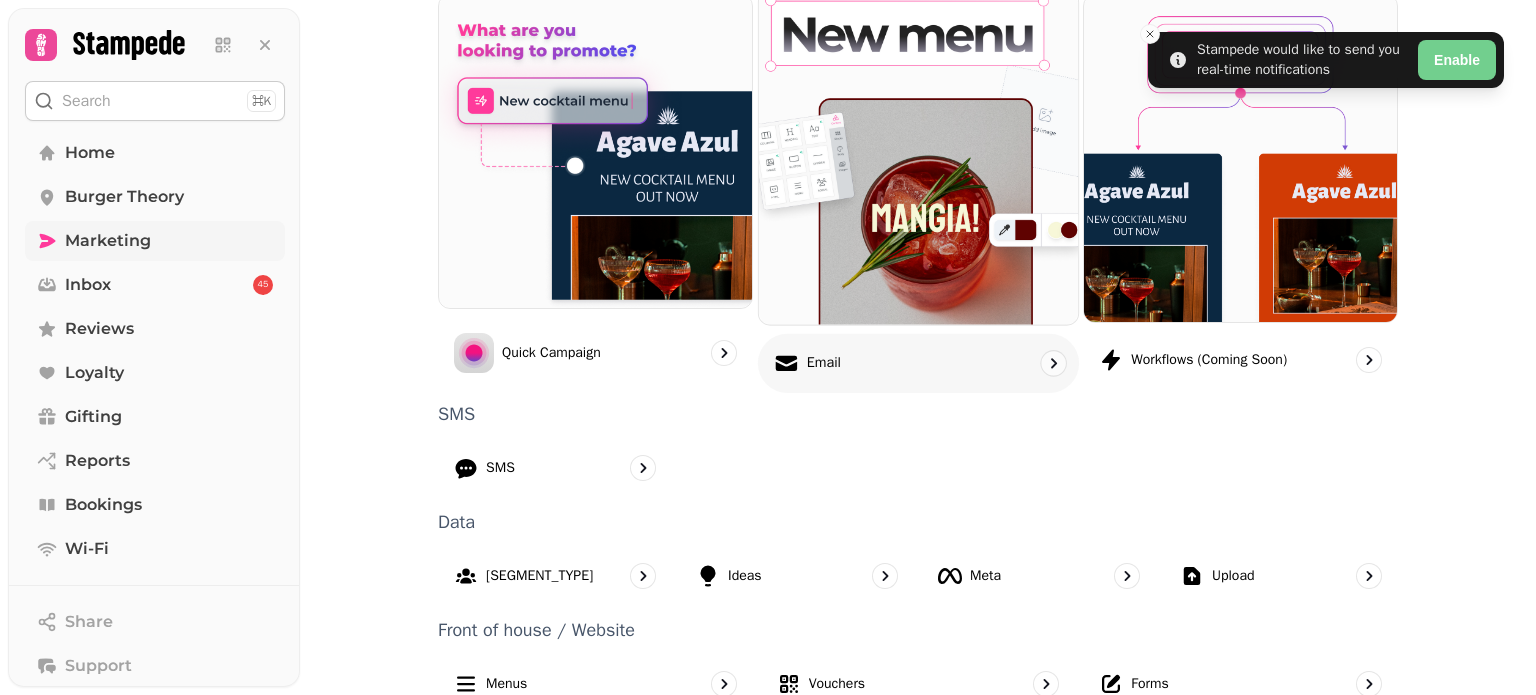 scroll, scrollTop: 525, scrollLeft: 0, axis: vertical 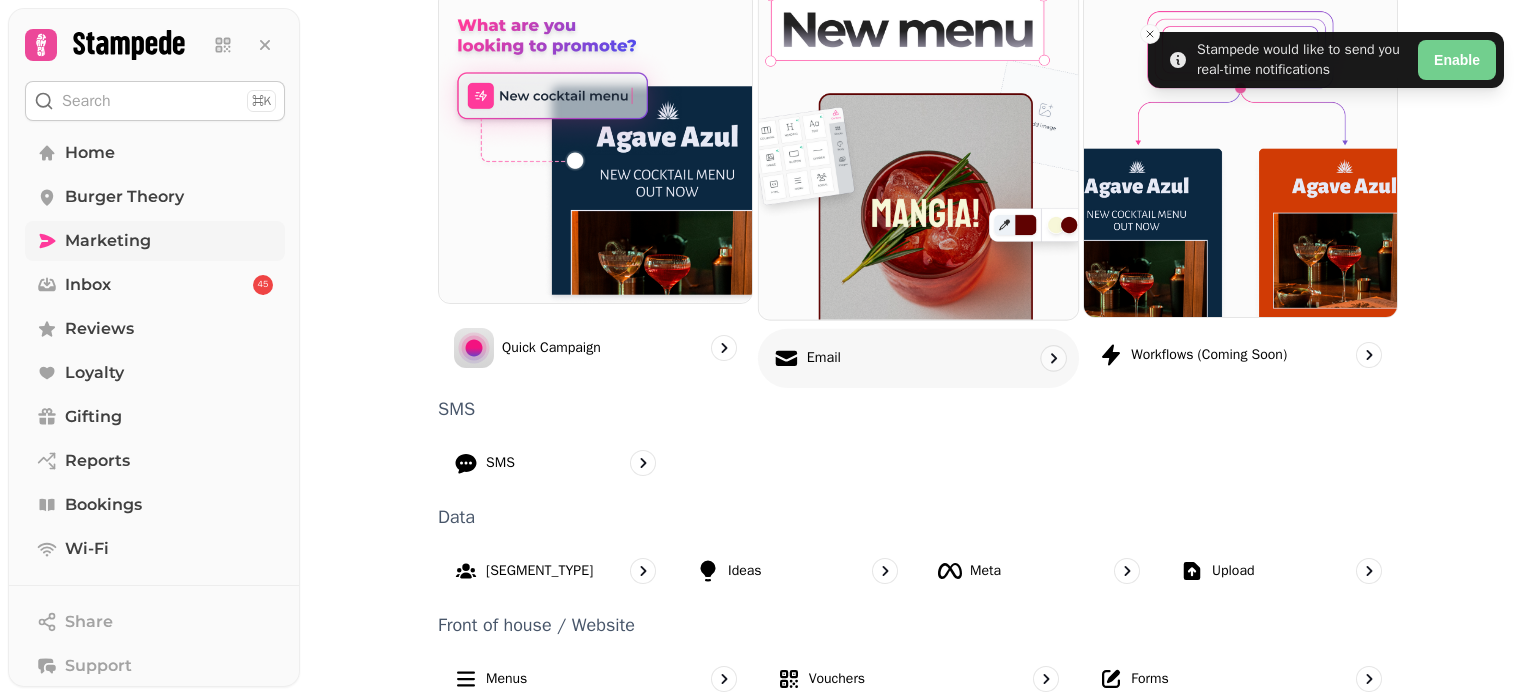 click on "Email" at bounding box center [918, 357] 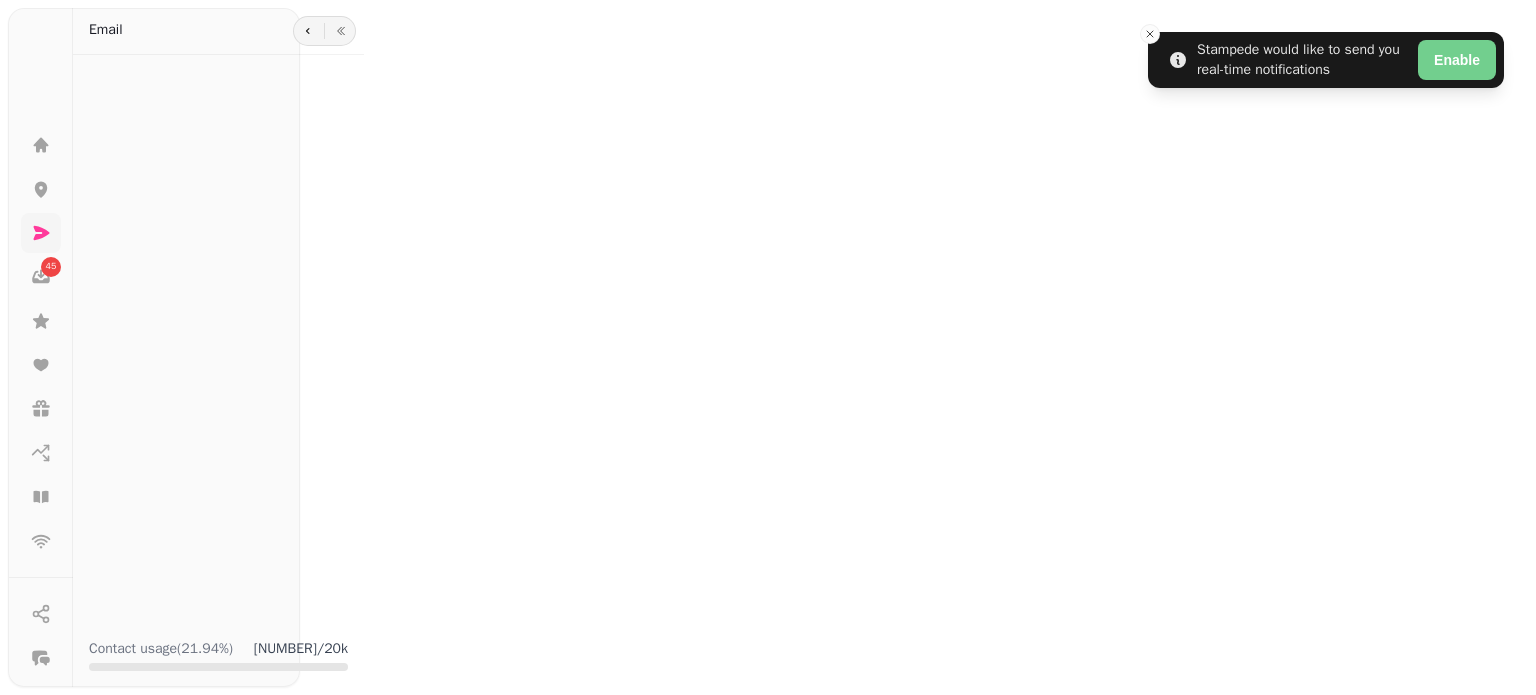 scroll, scrollTop: 0, scrollLeft: 0, axis: both 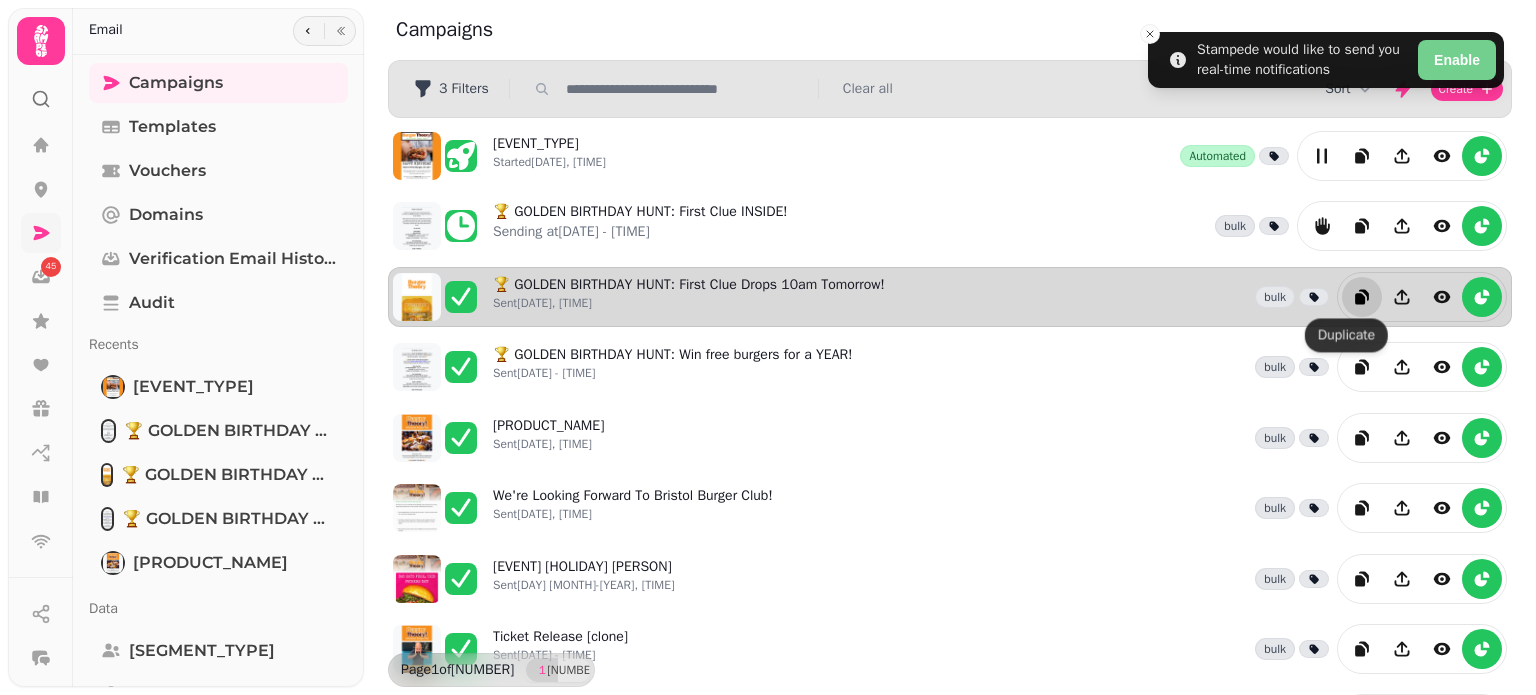 click at bounding box center [1362, 297] 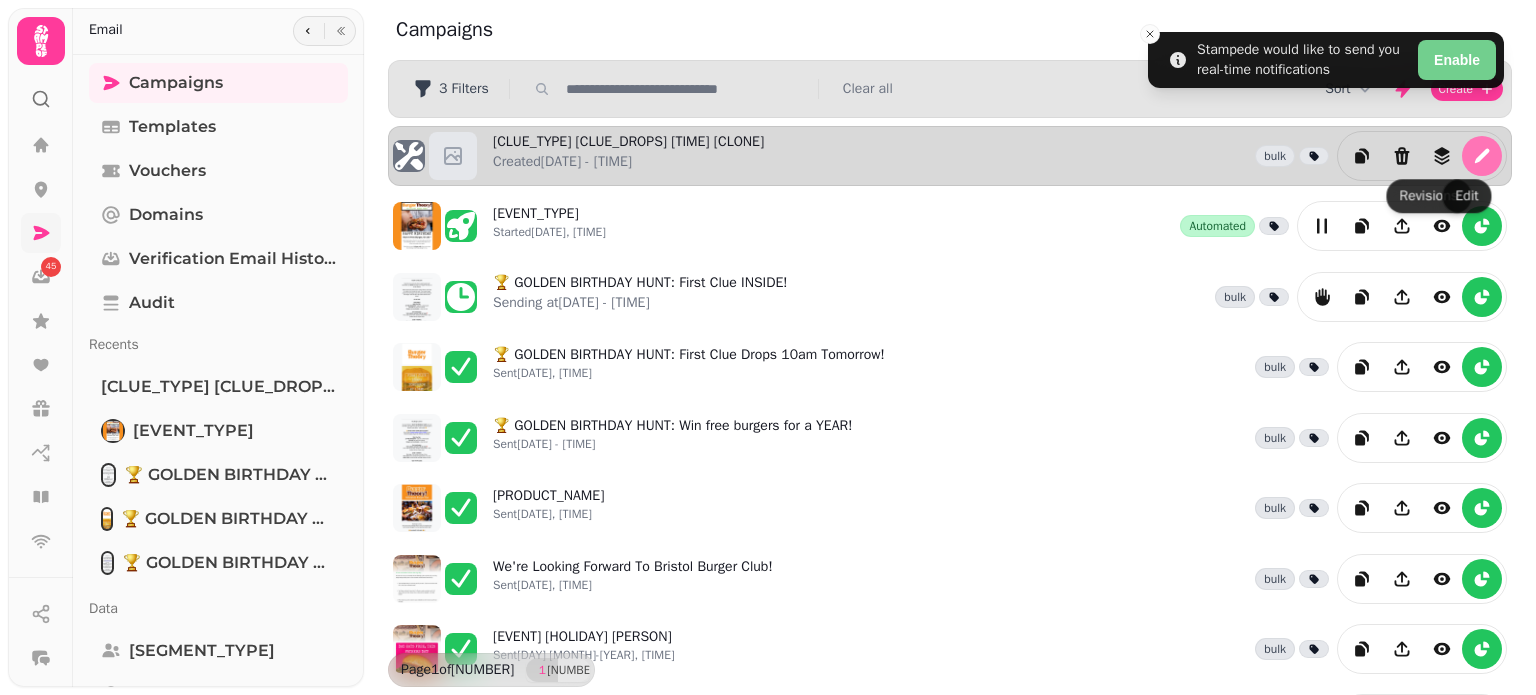 click 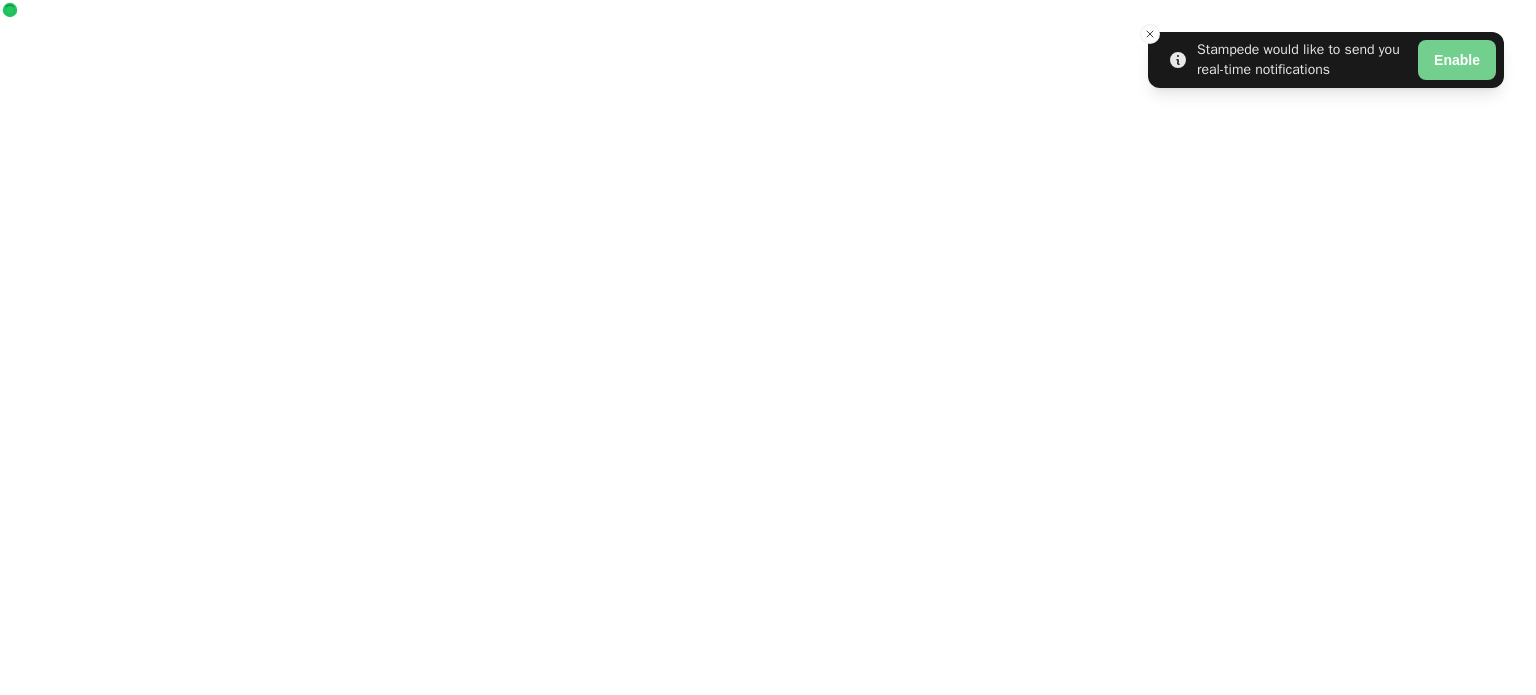 select on "**********" 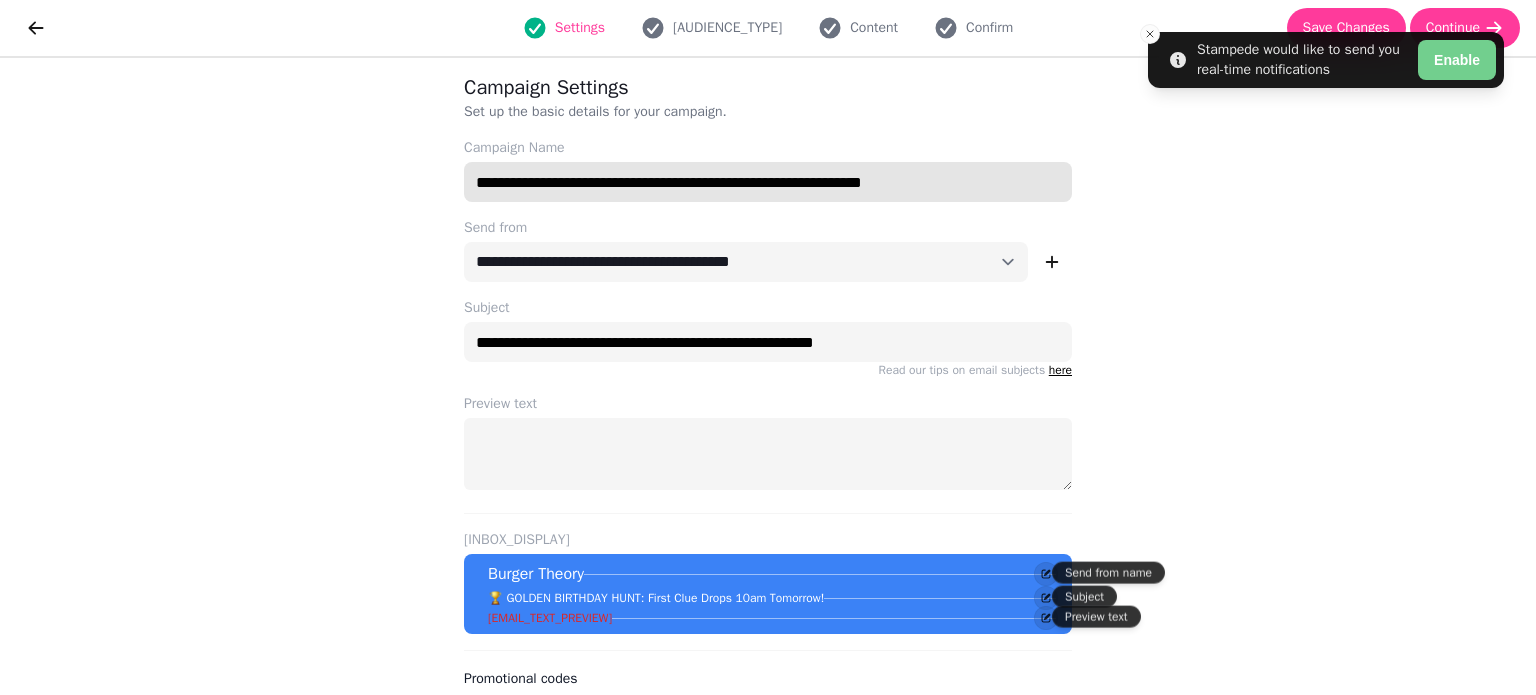 click on "**********" at bounding box center [768, 182] 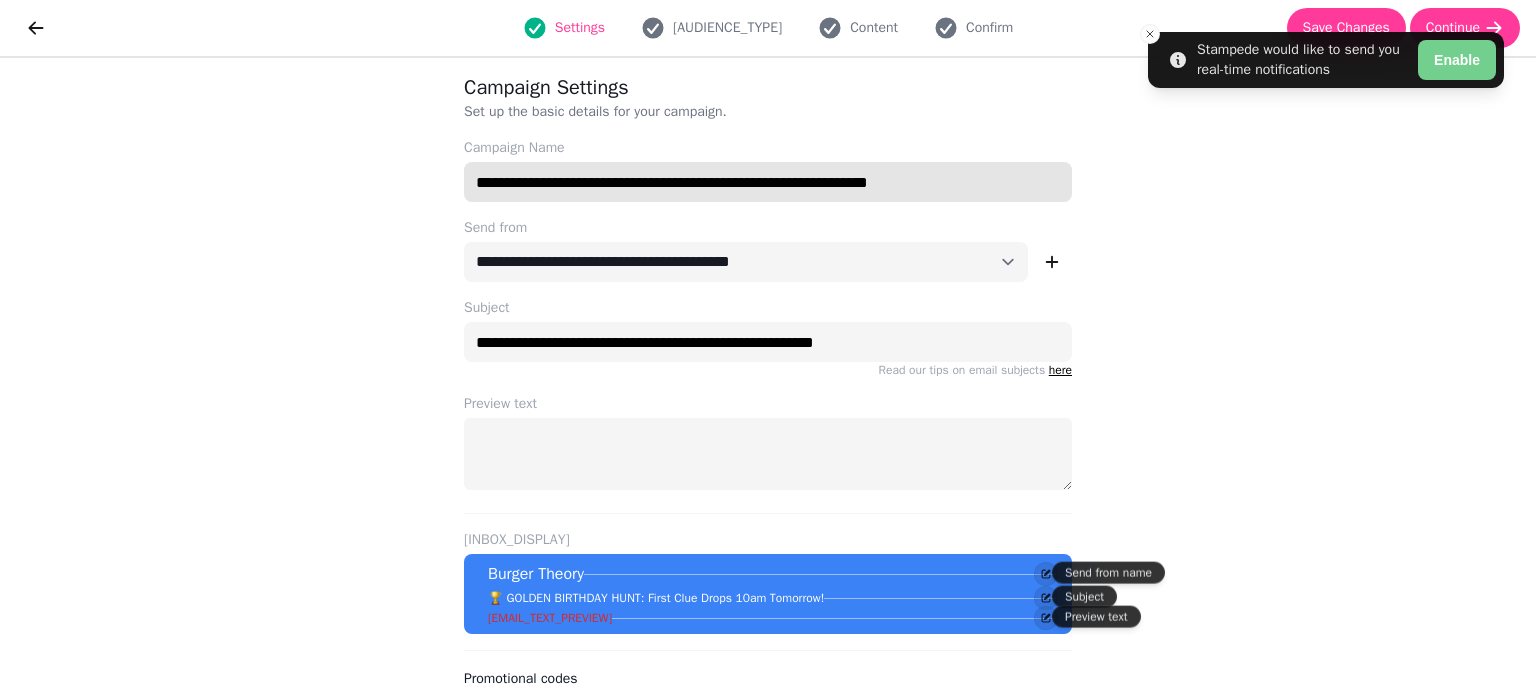 drag, startPoint x: 951, startPoint y: 183, endPoint x: 1011, endPoint y: 177, distance: 60.299255 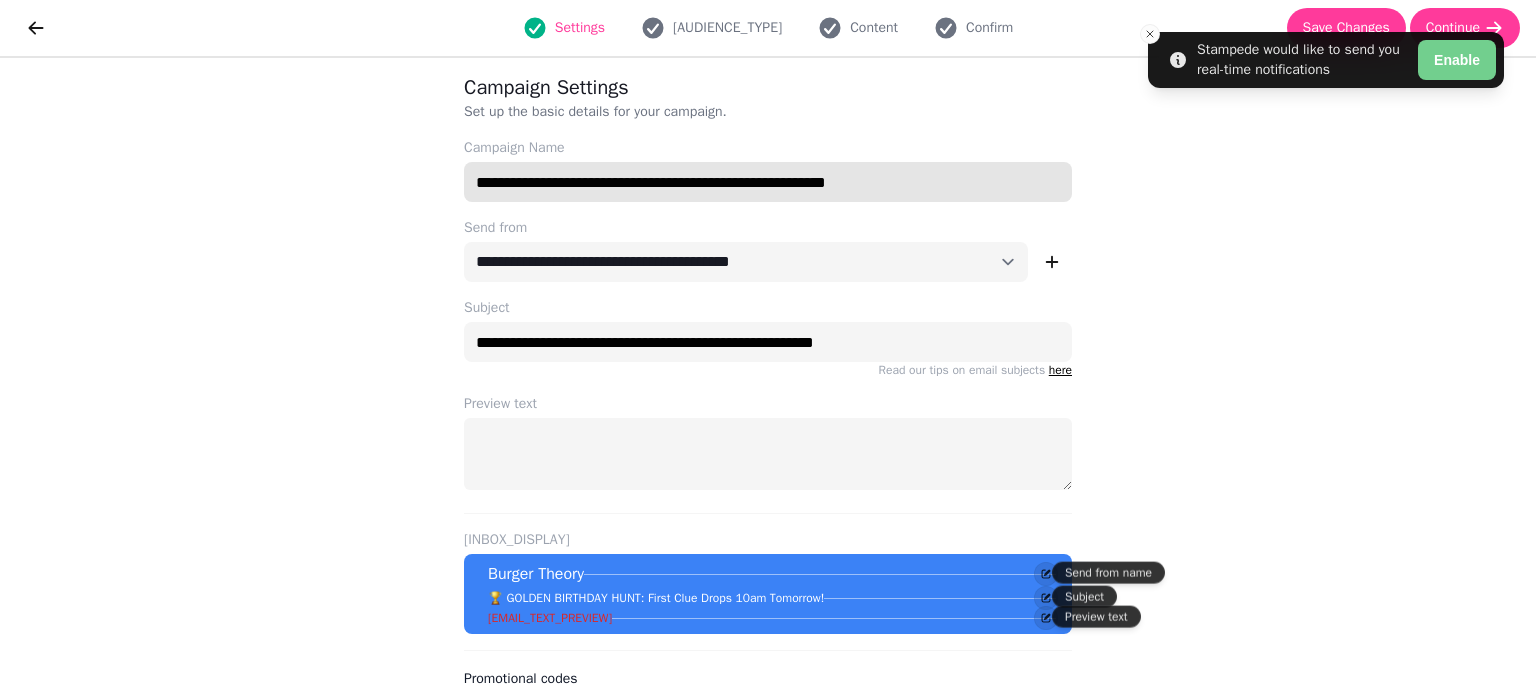 drag, startPoint x: 1011, startPoint y: 177, endPoint x: 487, endPoint y: 211, distance: 525.10187 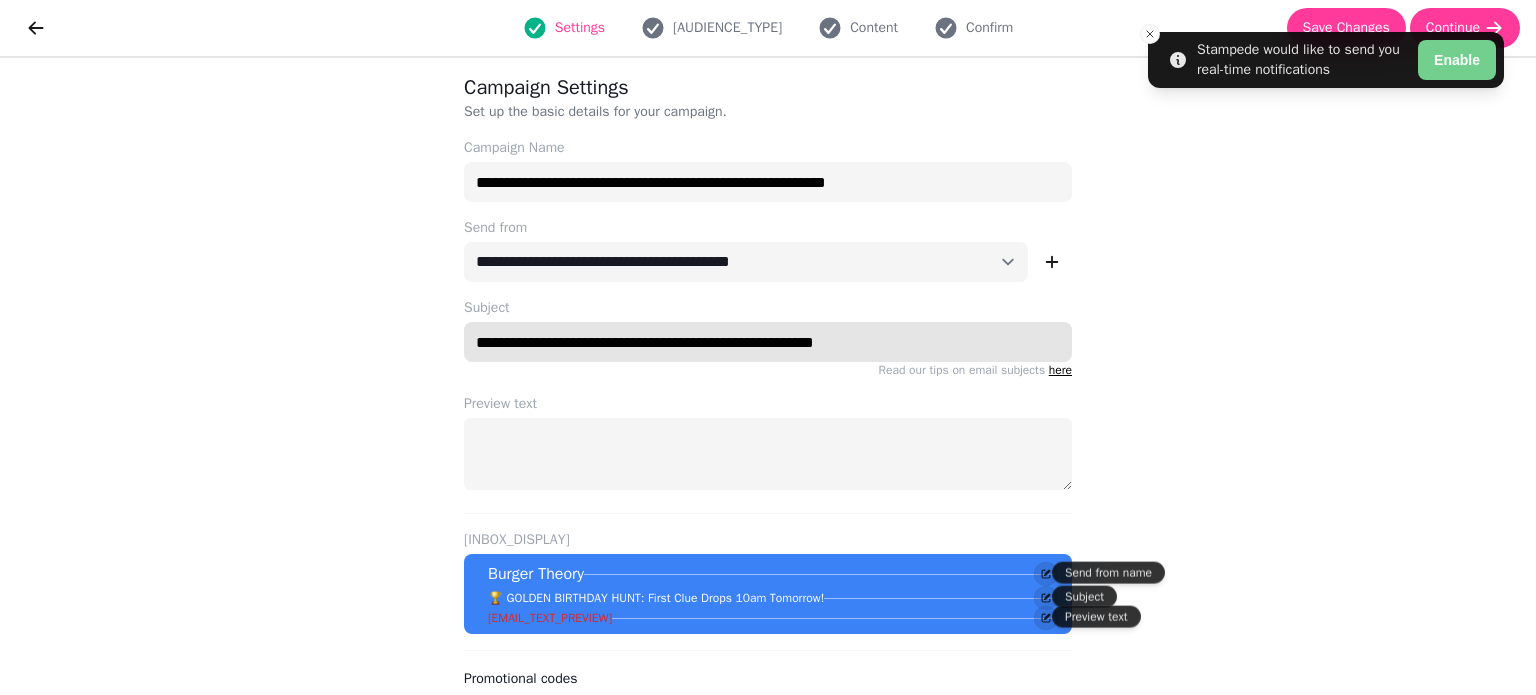drag, startPoint x: 959, startPoint y: 339, endPoint x: 420, endPoint y: 333, distance: 539.0334 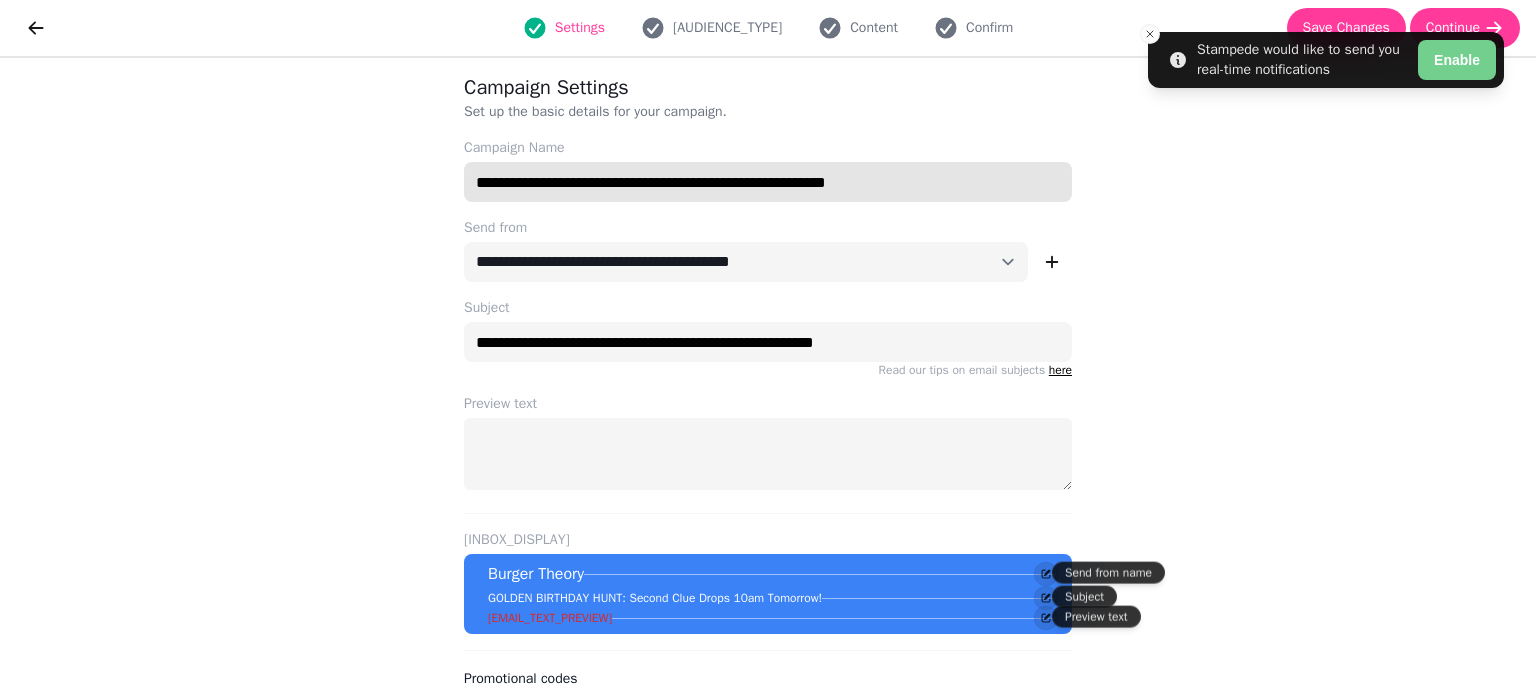 drag, startPoint x: 488, startPoint y: 185, endPoint x: 439, endPoint y: 185, distance: 49 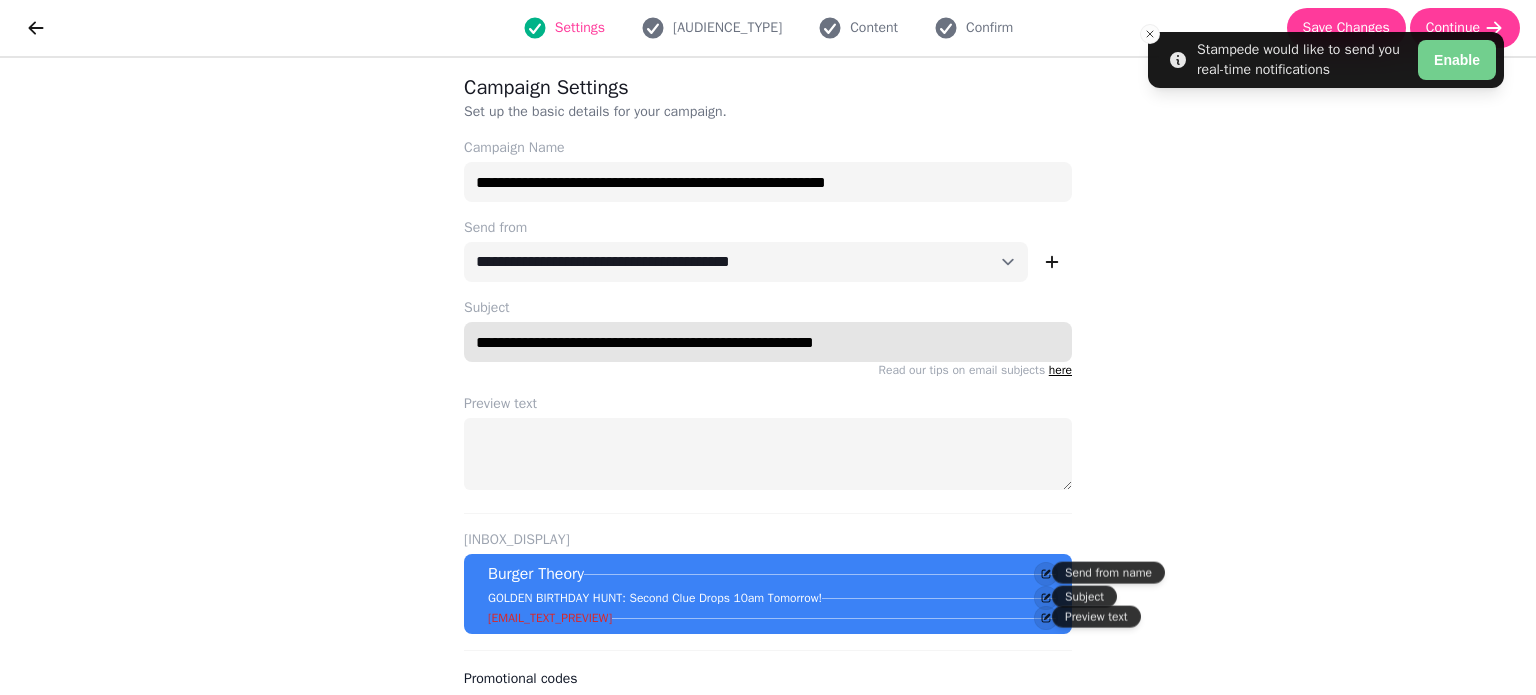 click on "**********" at bounding box center (768, 342) 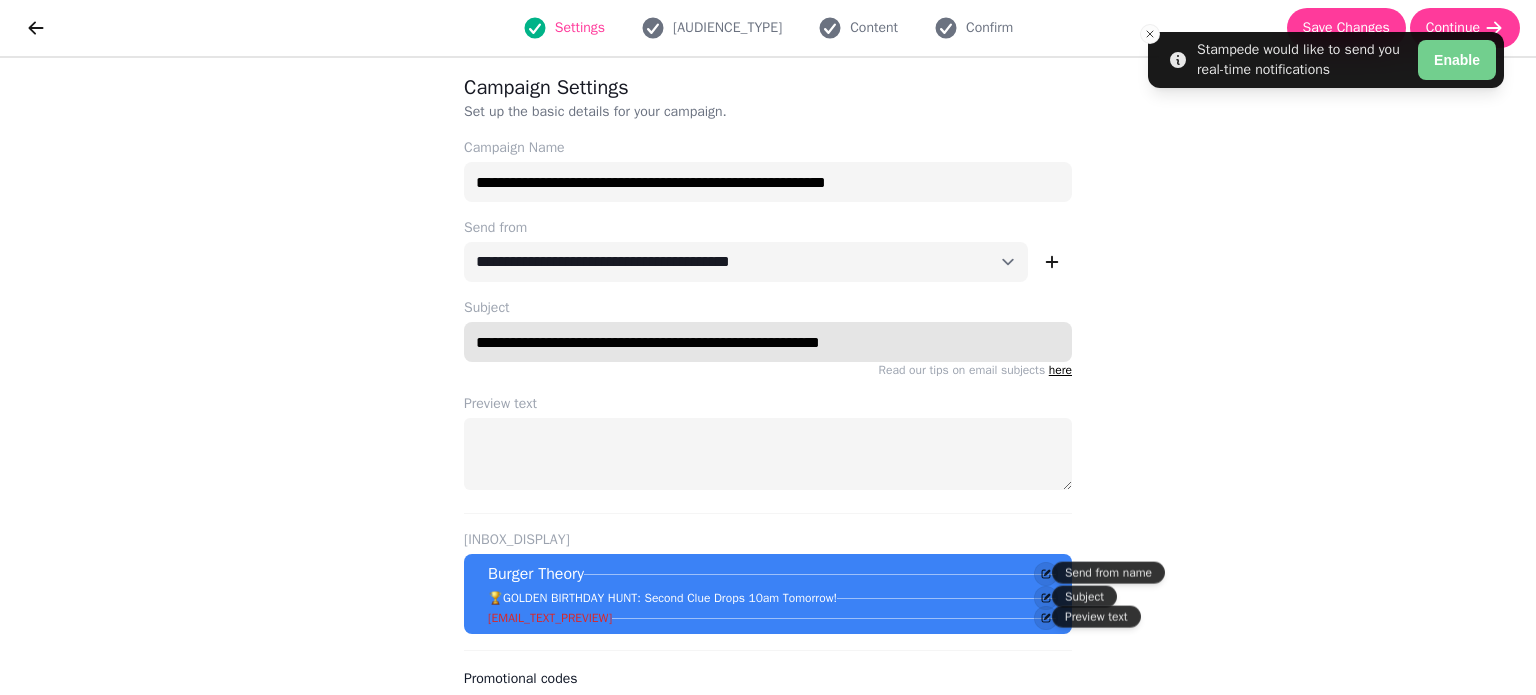 type on "**********" 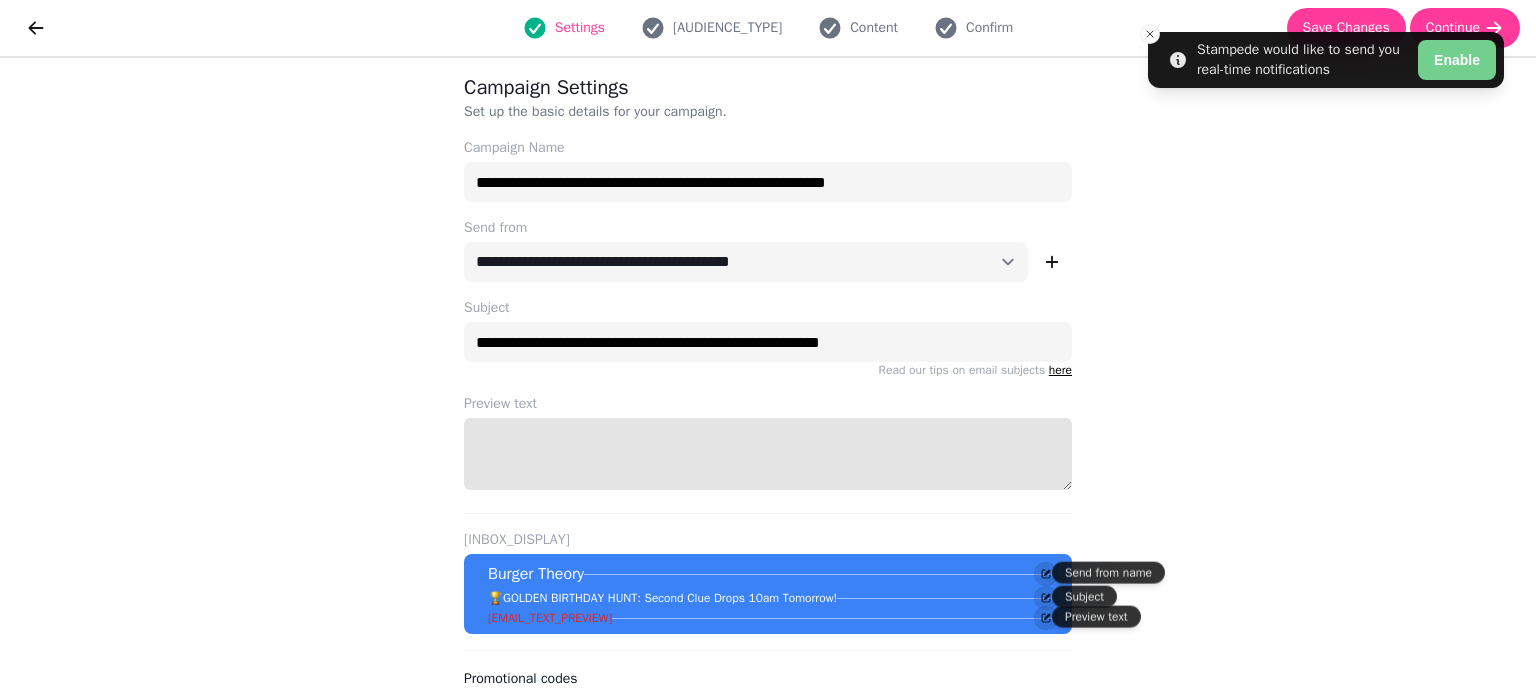 click on "Preview text" at bounding box center (768, 454) 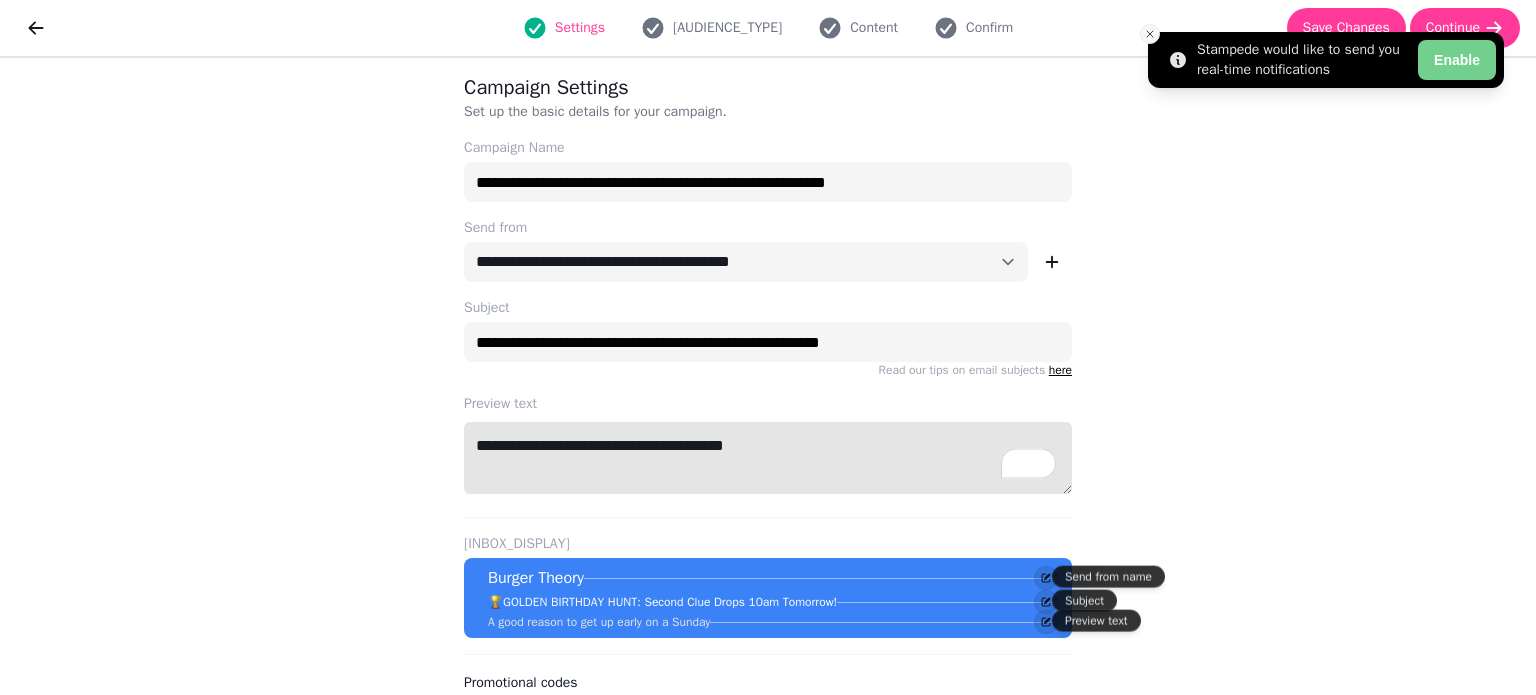 type on "**********" 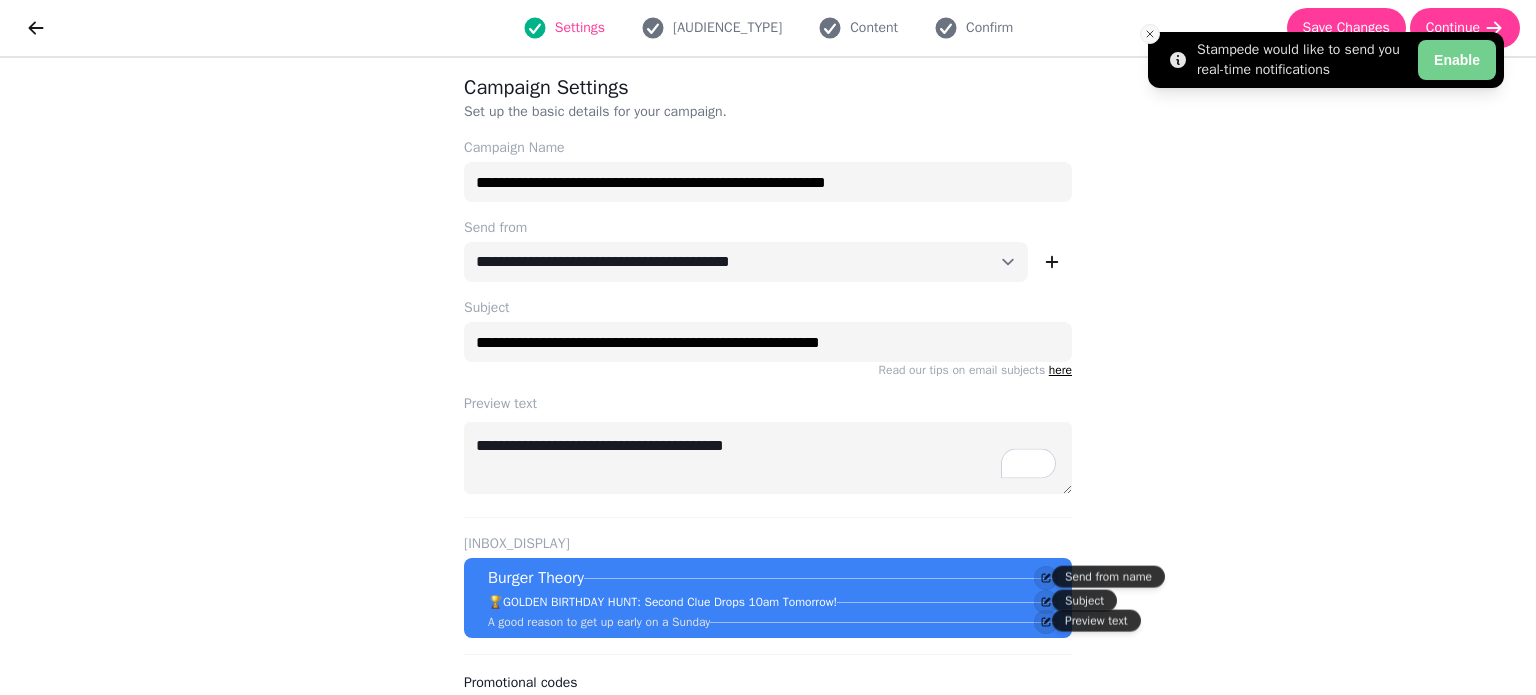 click at bounding box center [1150, 34] 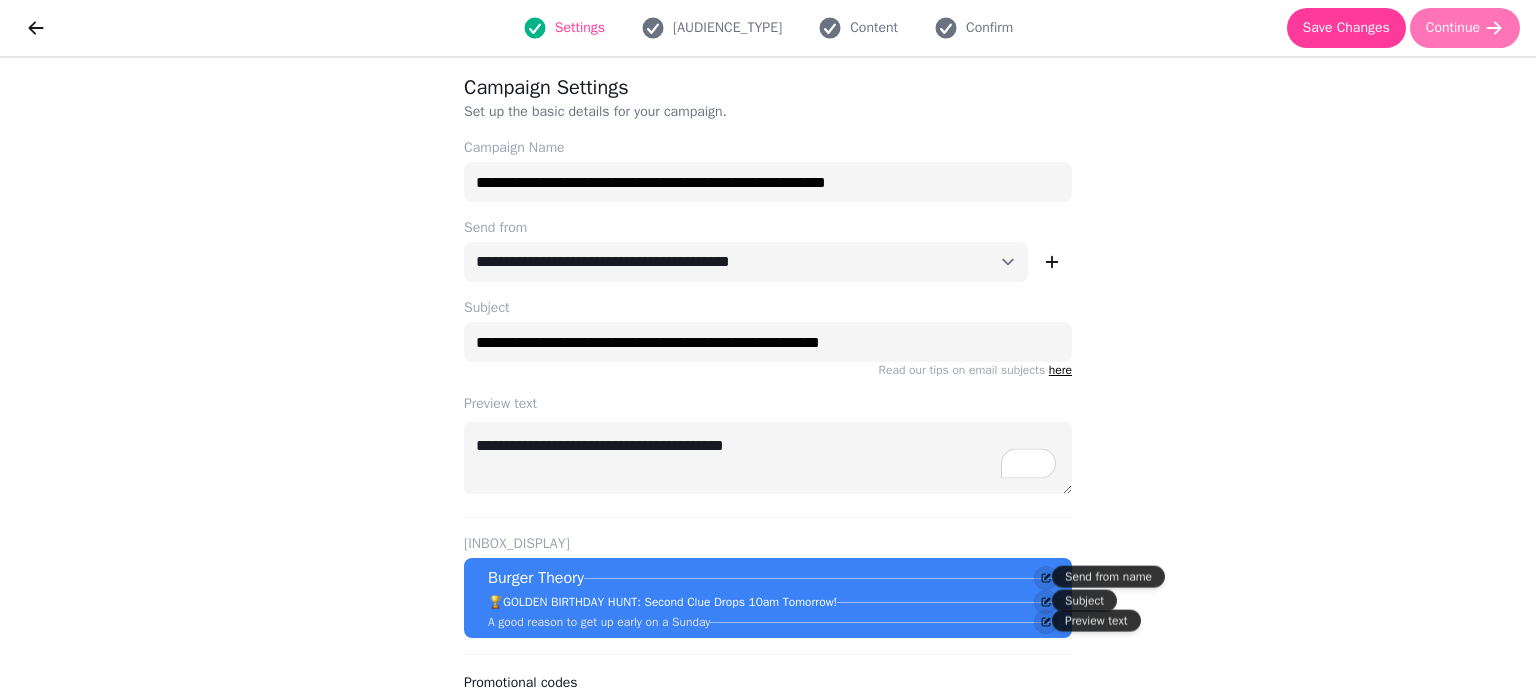 click on "Continue" at bounding box center (1453, 28) 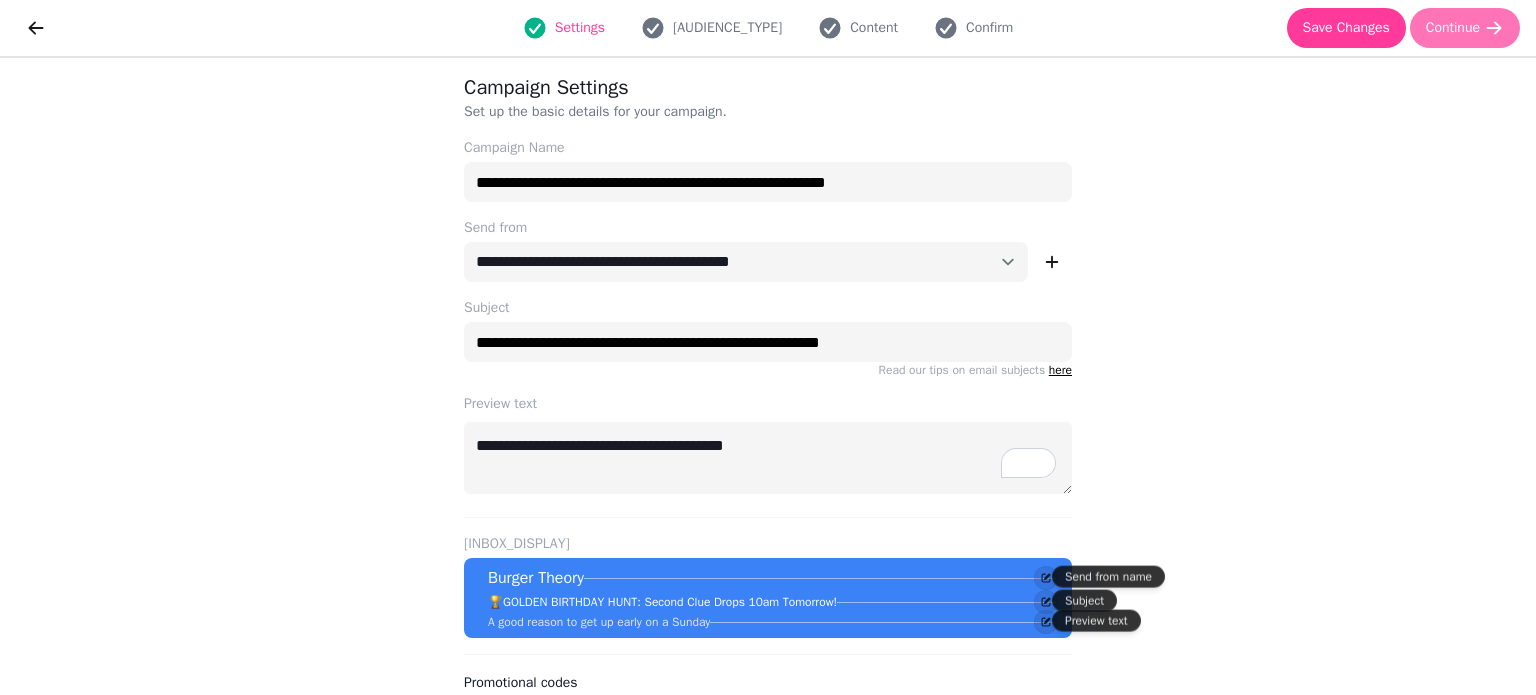 select on "***" 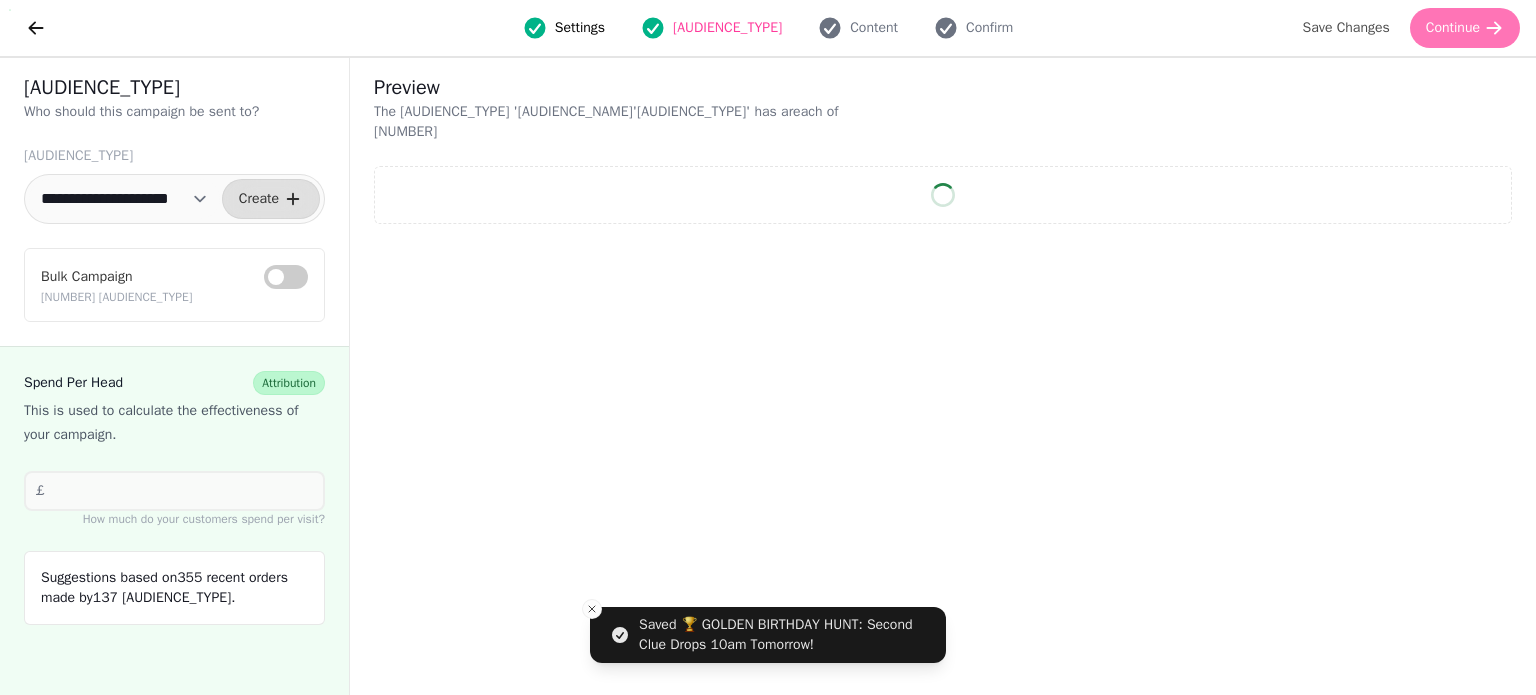 select on "**" 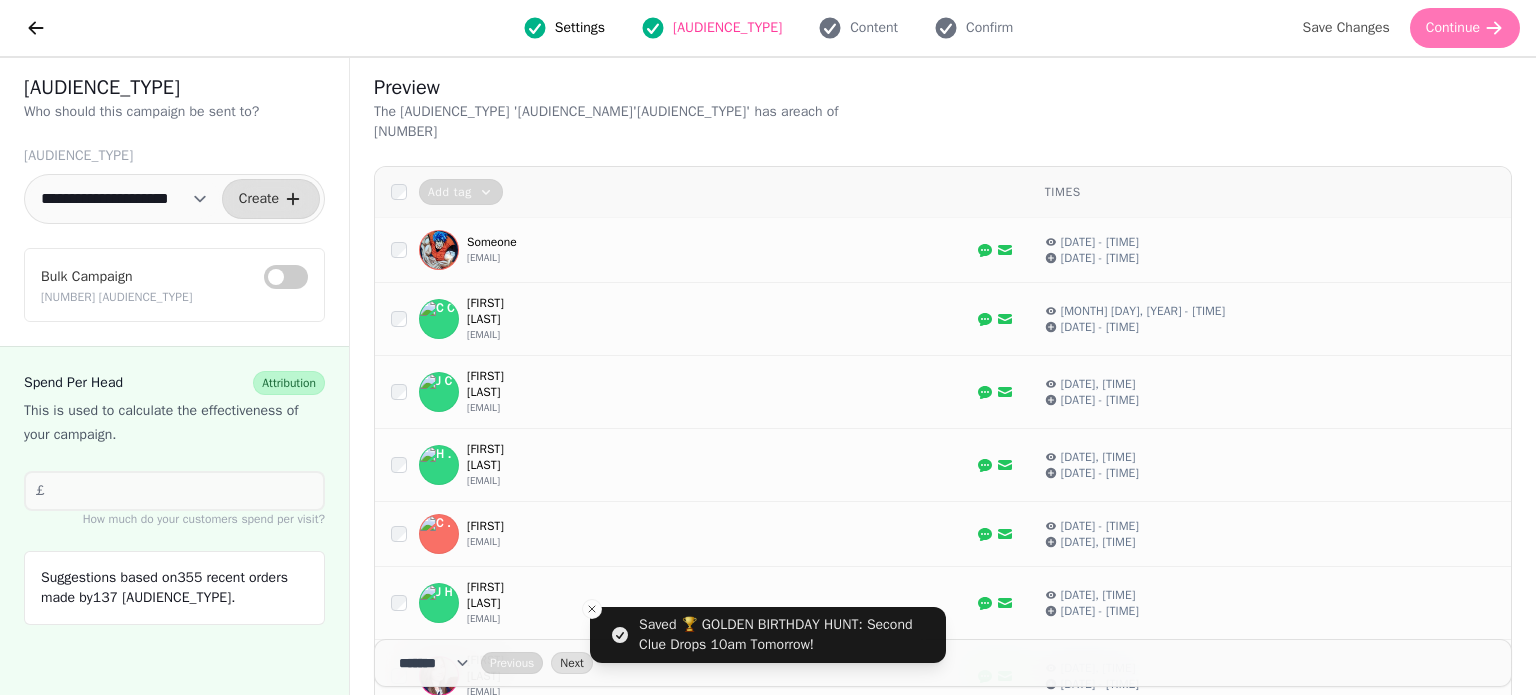 click on "Continue" at bounding box center (1453, 28) 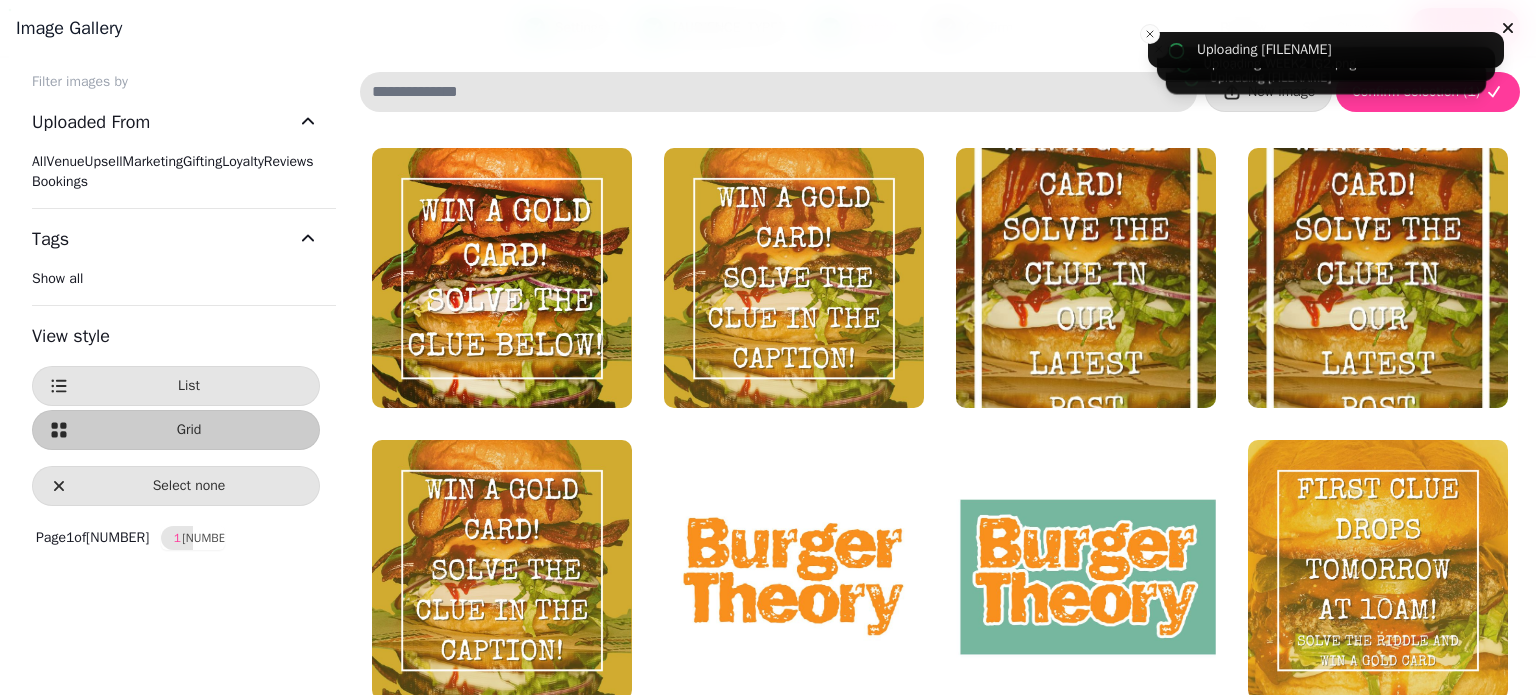 click at bounding box center (502, 570) 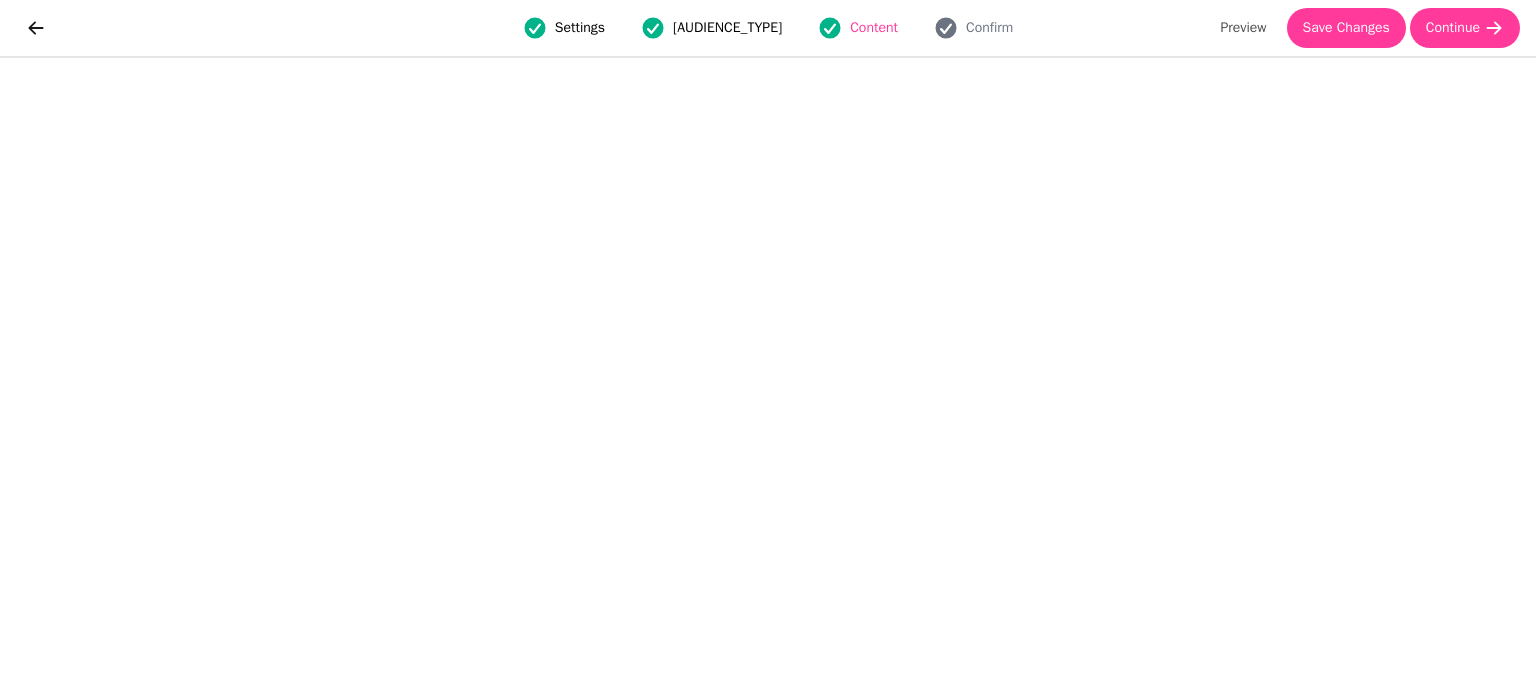 click 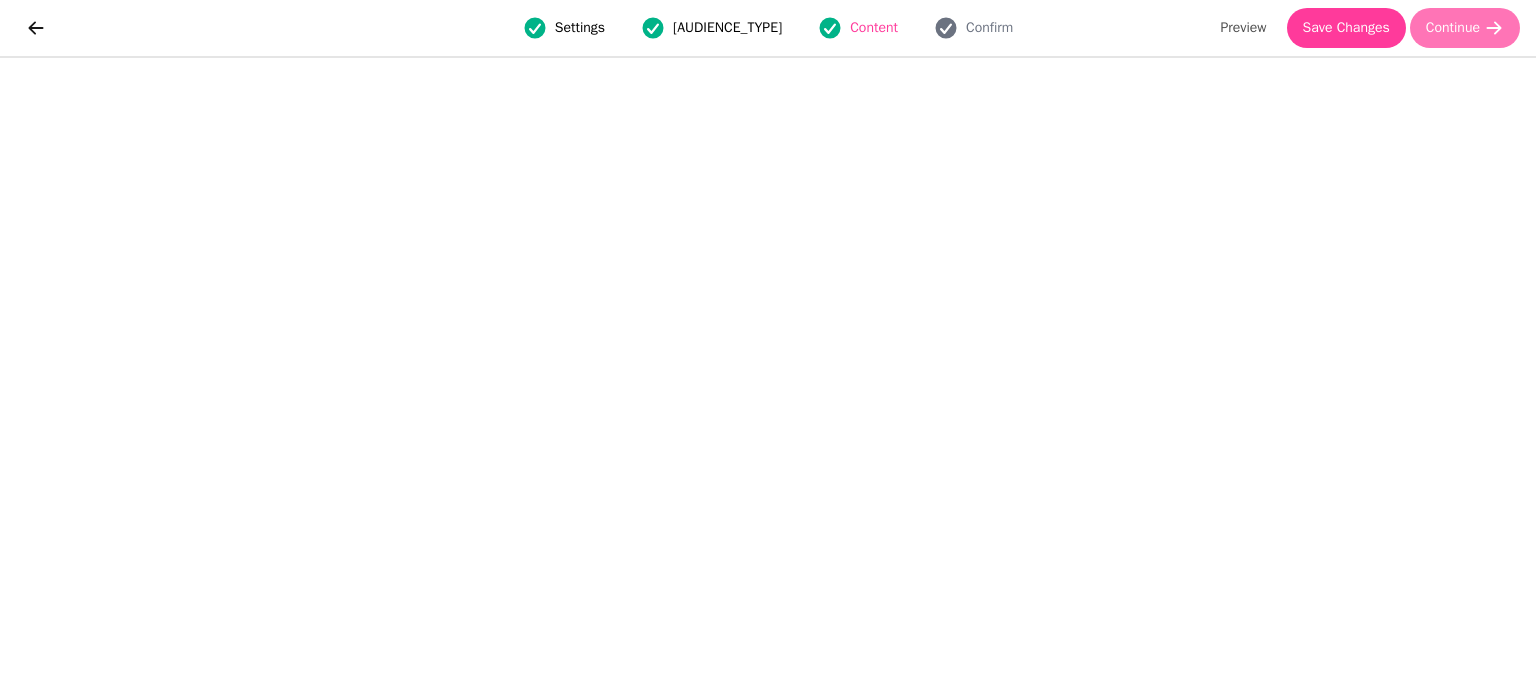 click 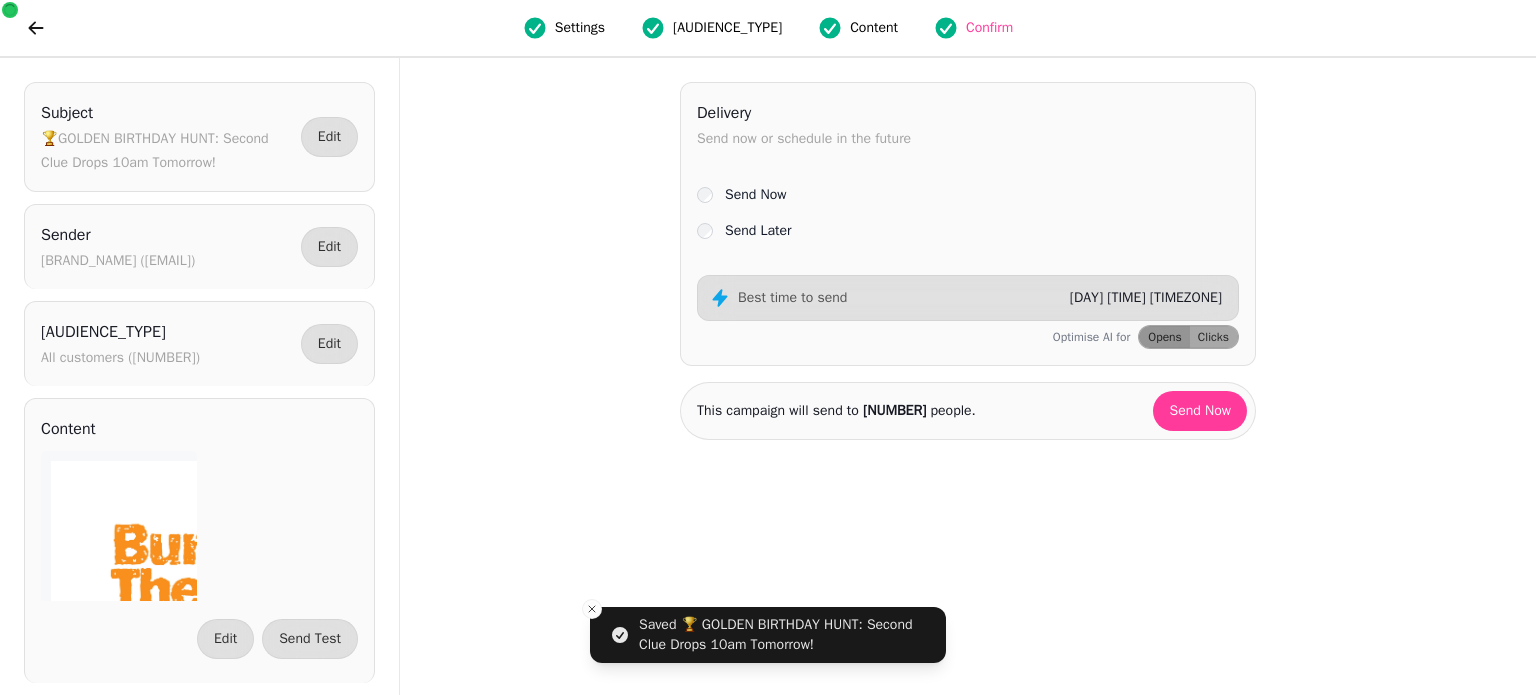 scroll, scrollTop: 0, scrollLeft: 0, axis: both 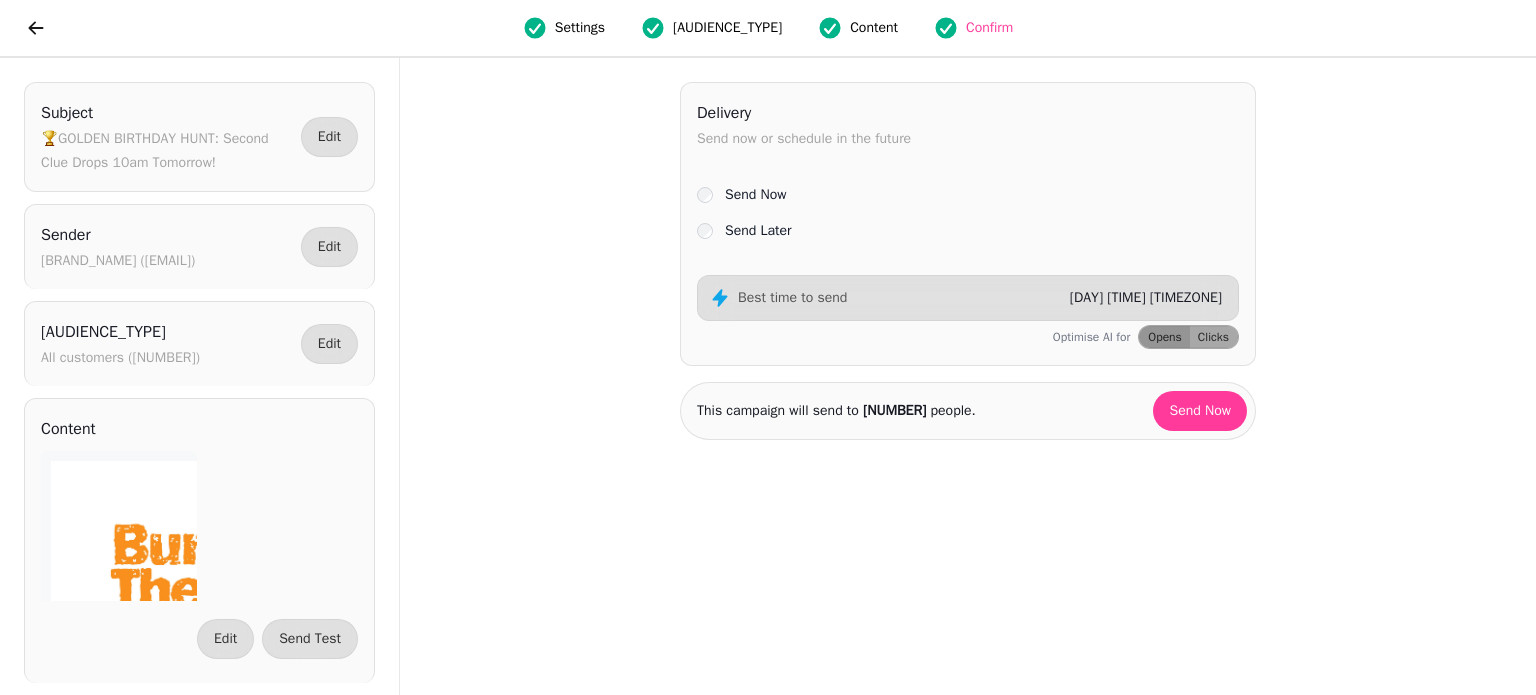click on "Send Later" at bounding box center (758, 231) 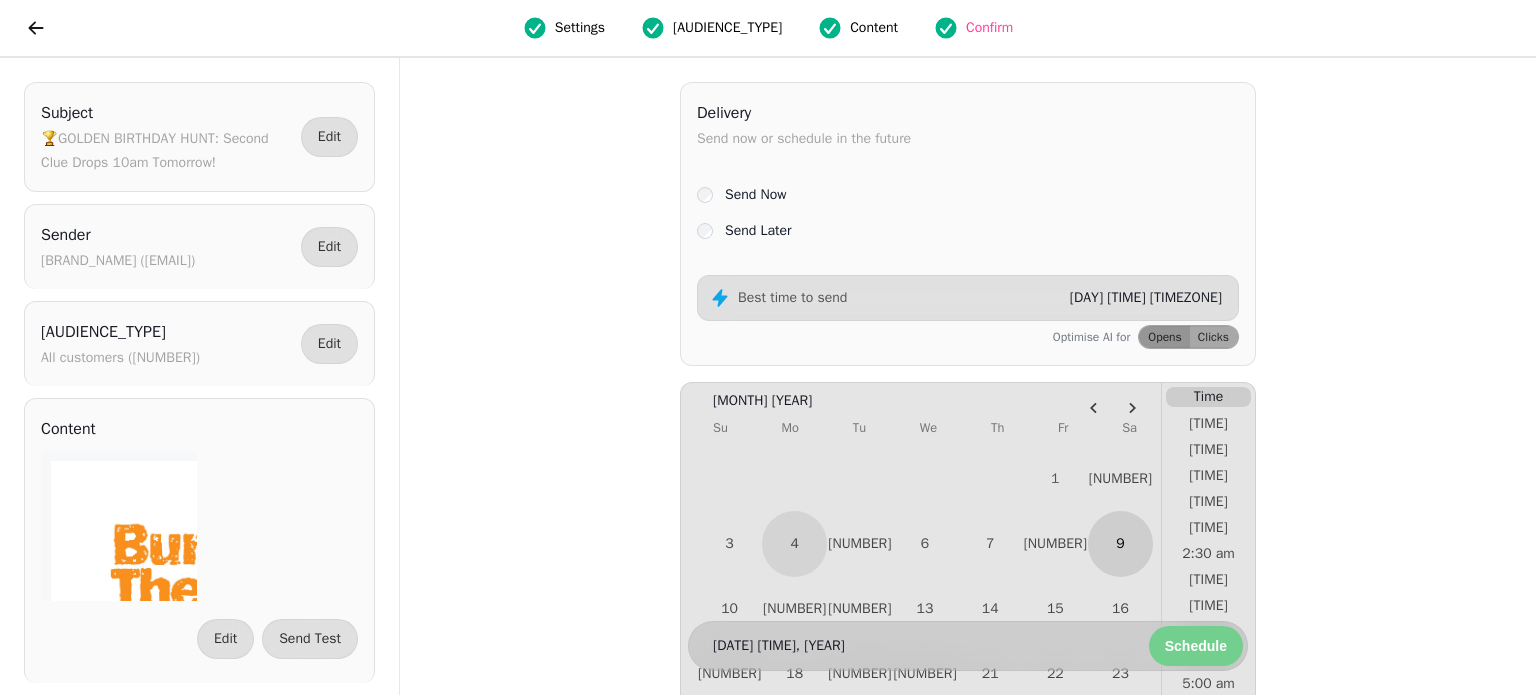 click on "9" at bounding box center (1120, 543) 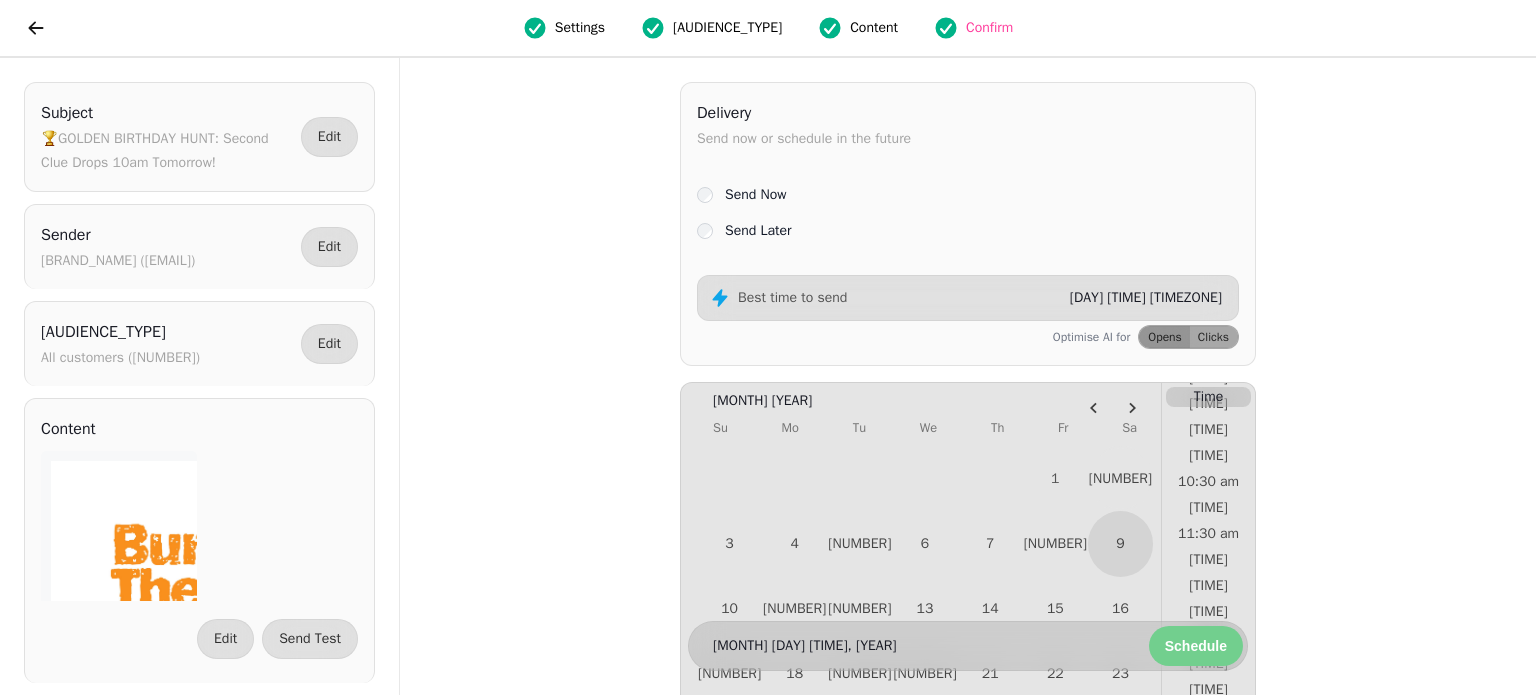 scroll, scrollTop: 495, scrollLeft: 0, axis: vertical 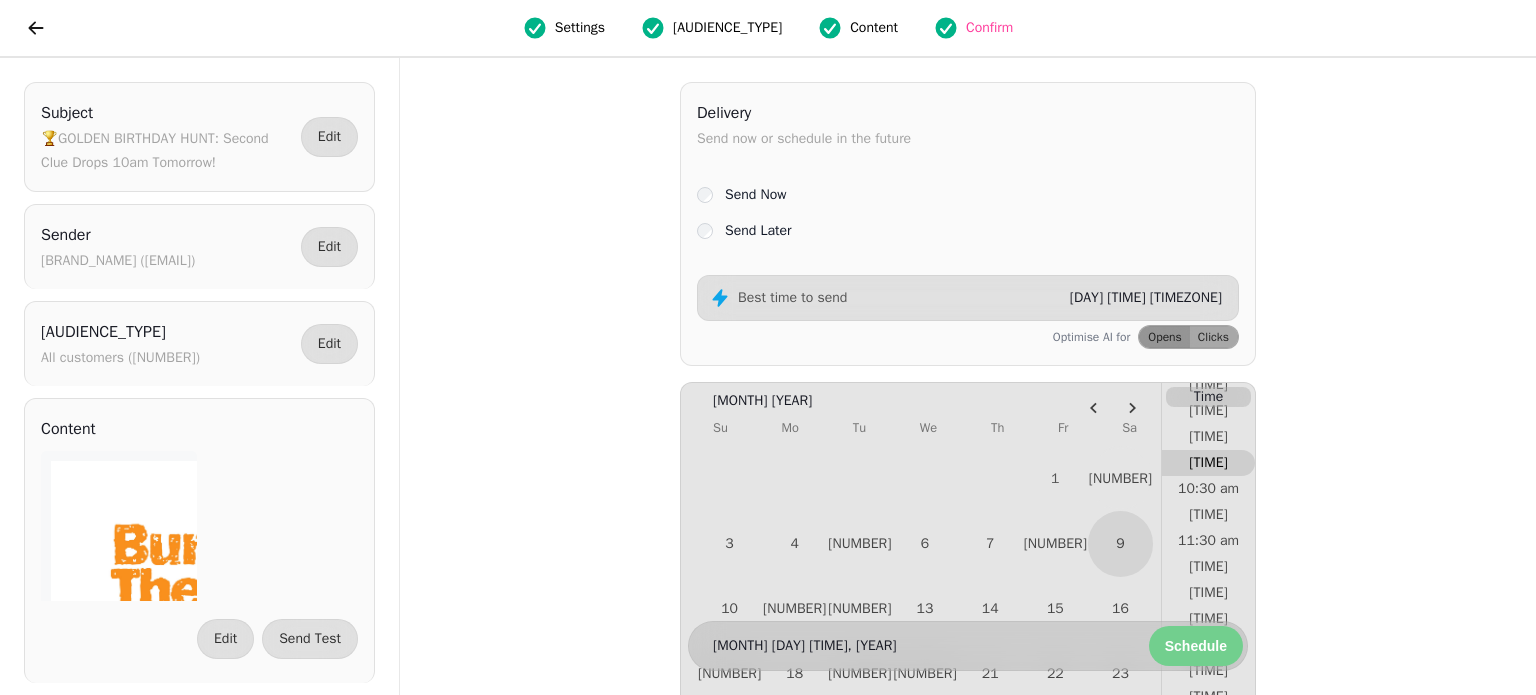 click on "[TIME]" at bounding box center (1208, 463) 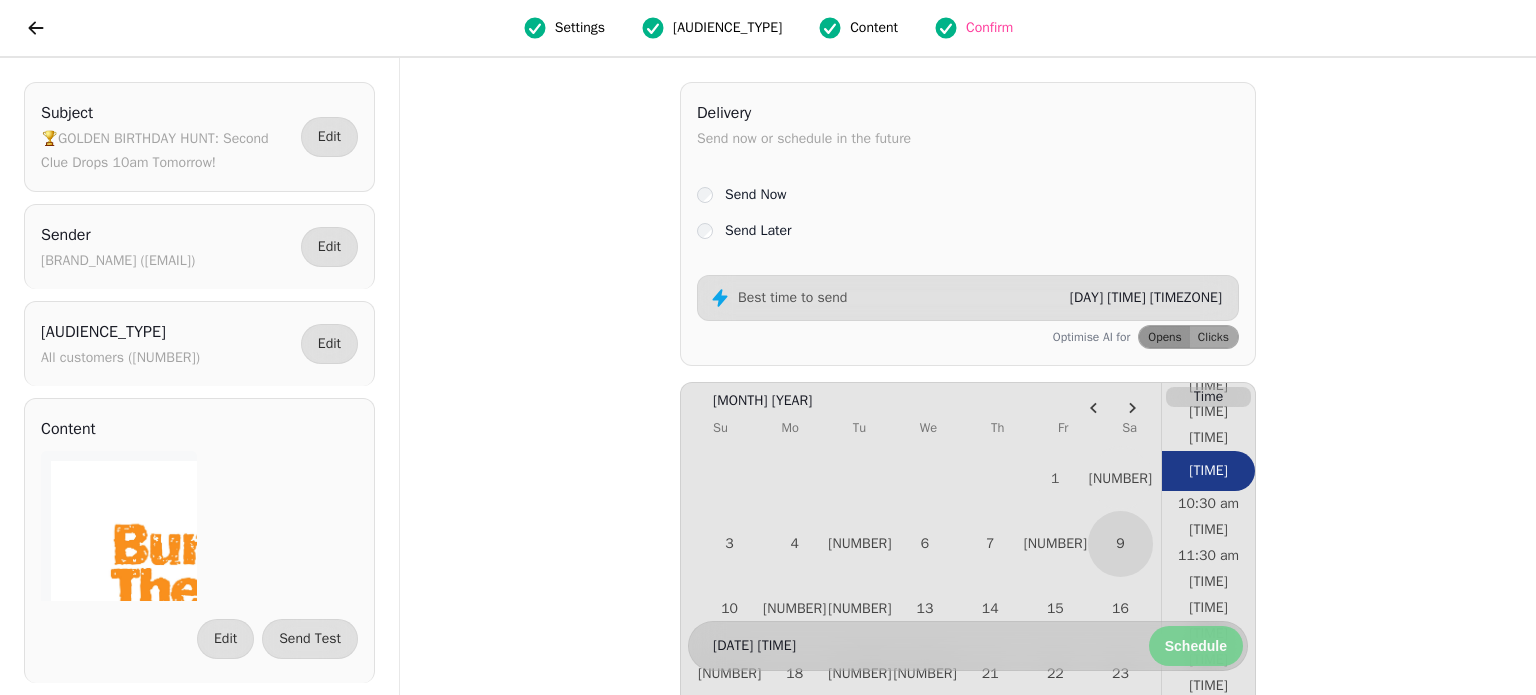 click on "Schedule" at bounding box center [1196, 646] 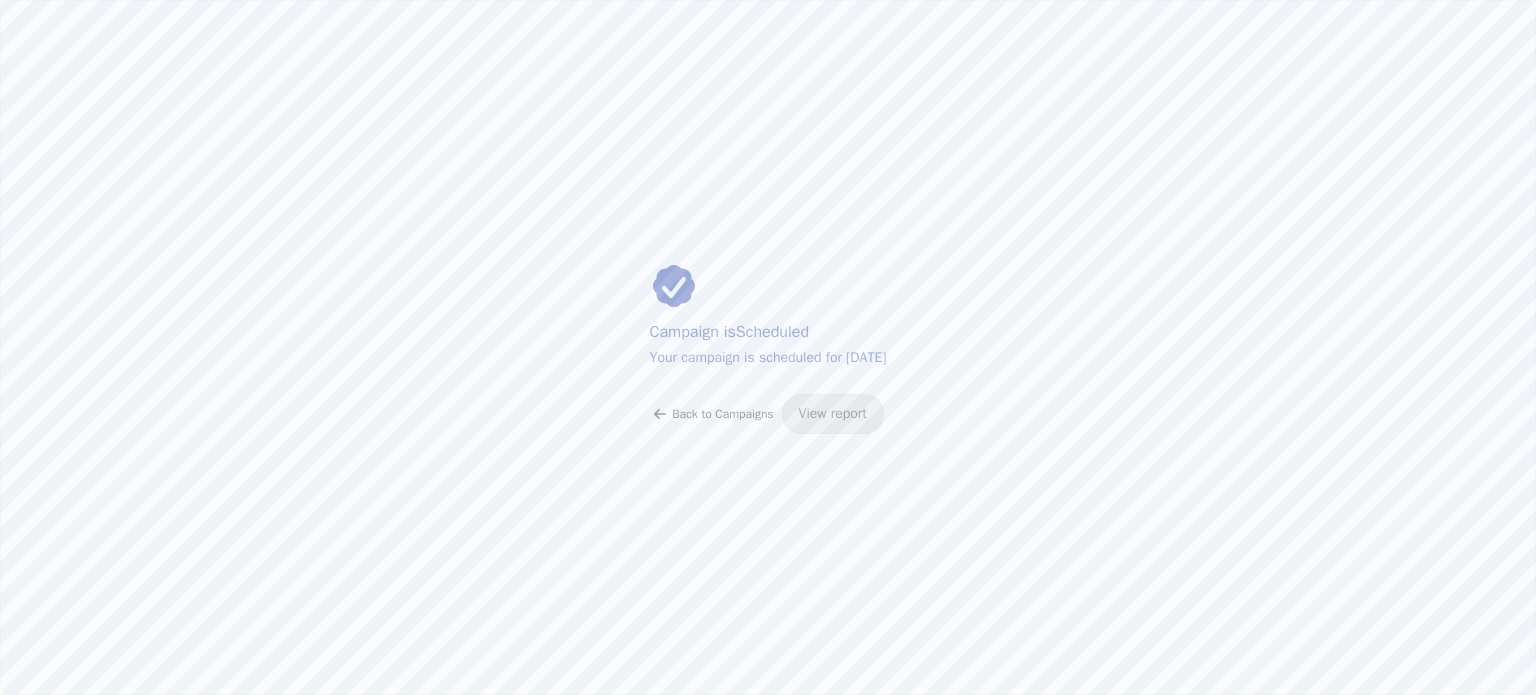 click on "Back to Campaigns" at bounding box center [722, 414] 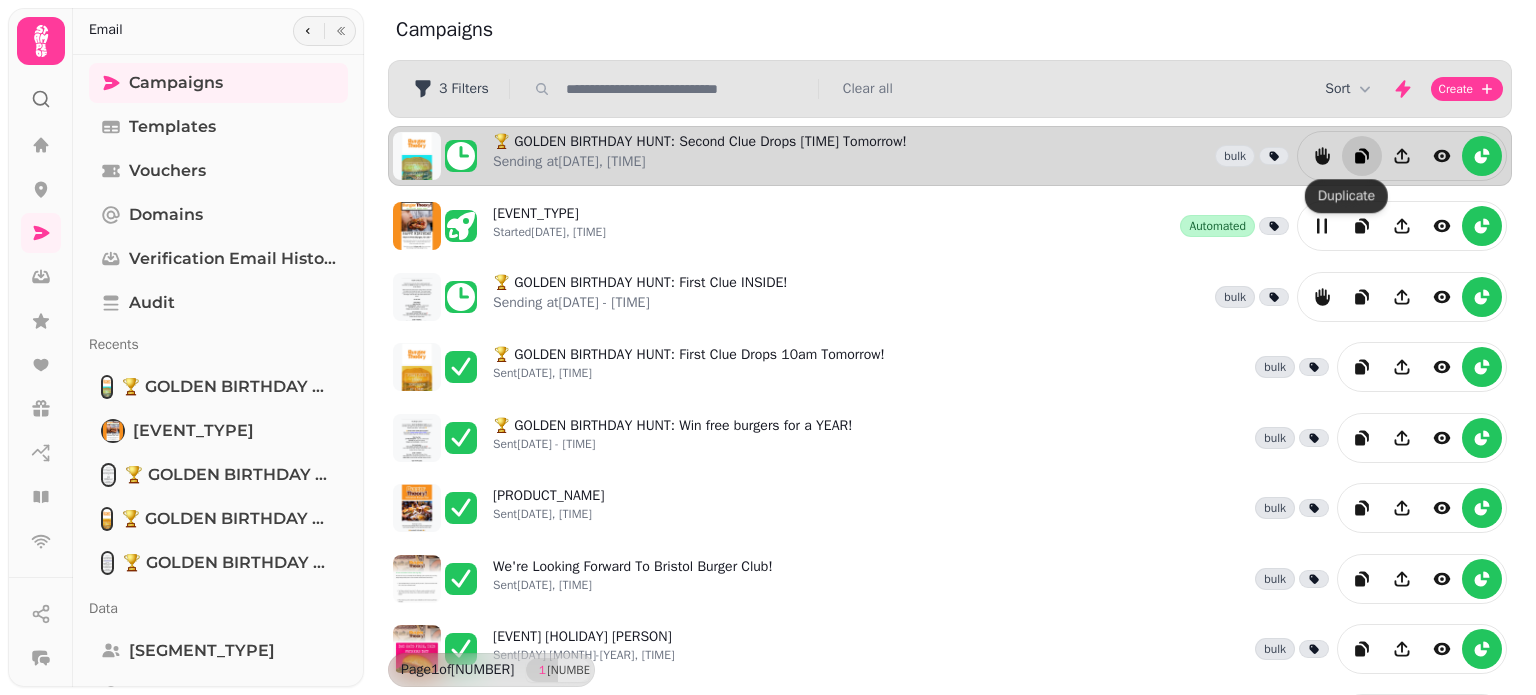 click 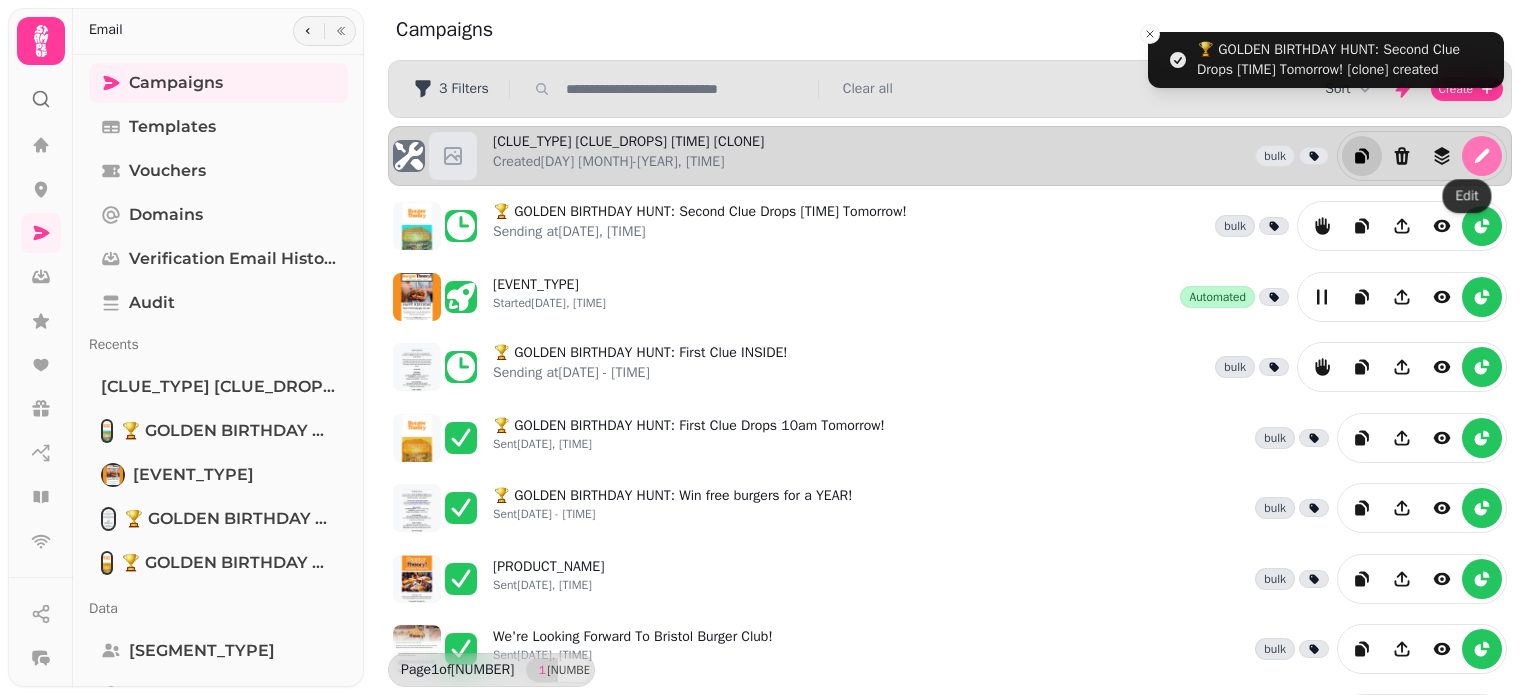 click 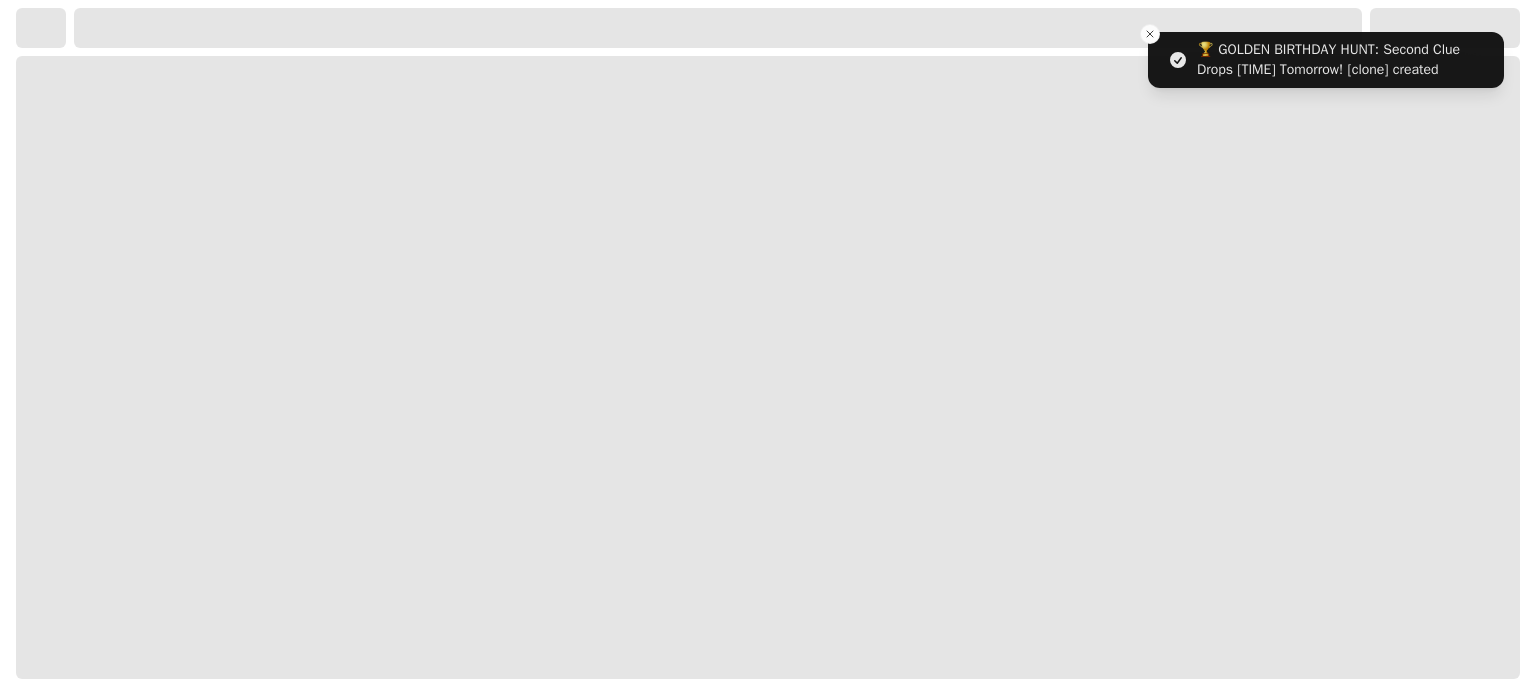 select on "**********" 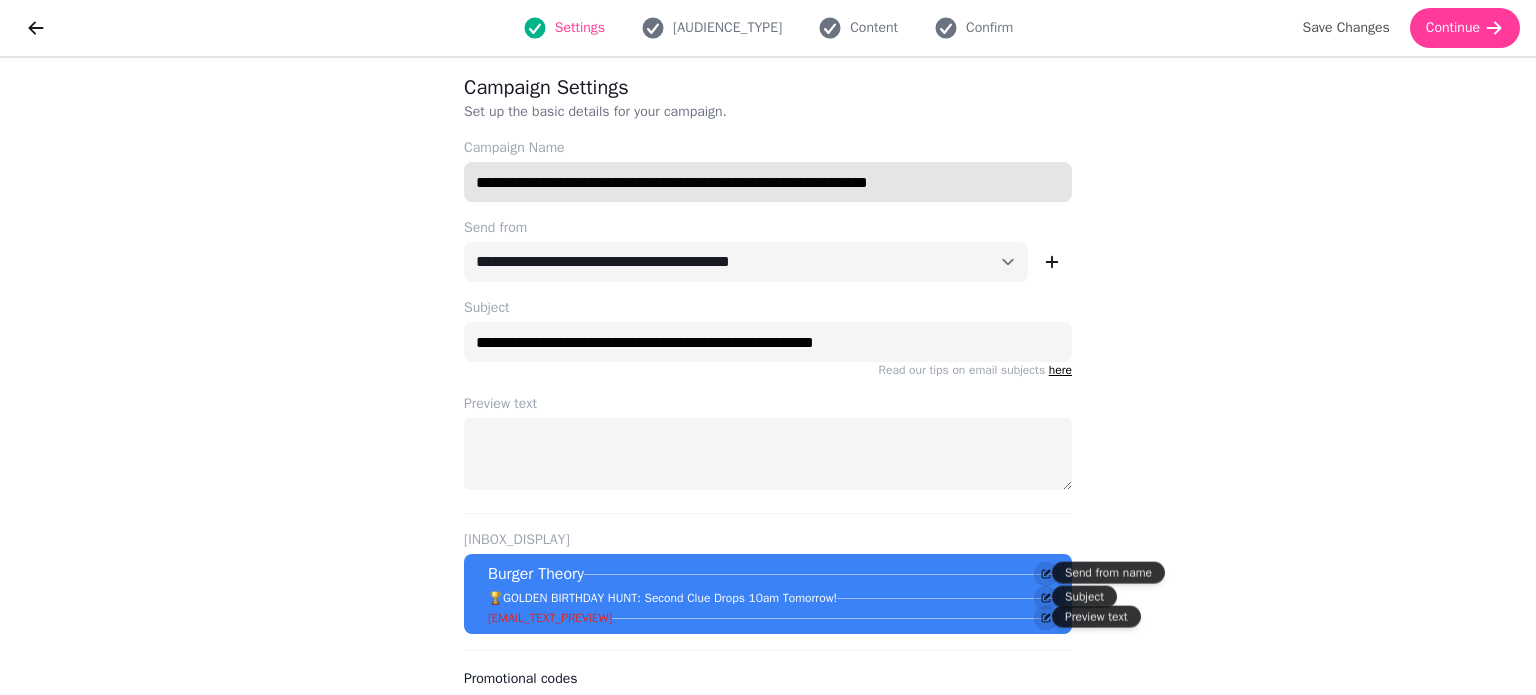 drag, startPoint x: 780, startPoint y: 181, endPoint x: 1006, endPoint y: 185, distance: 226.0354 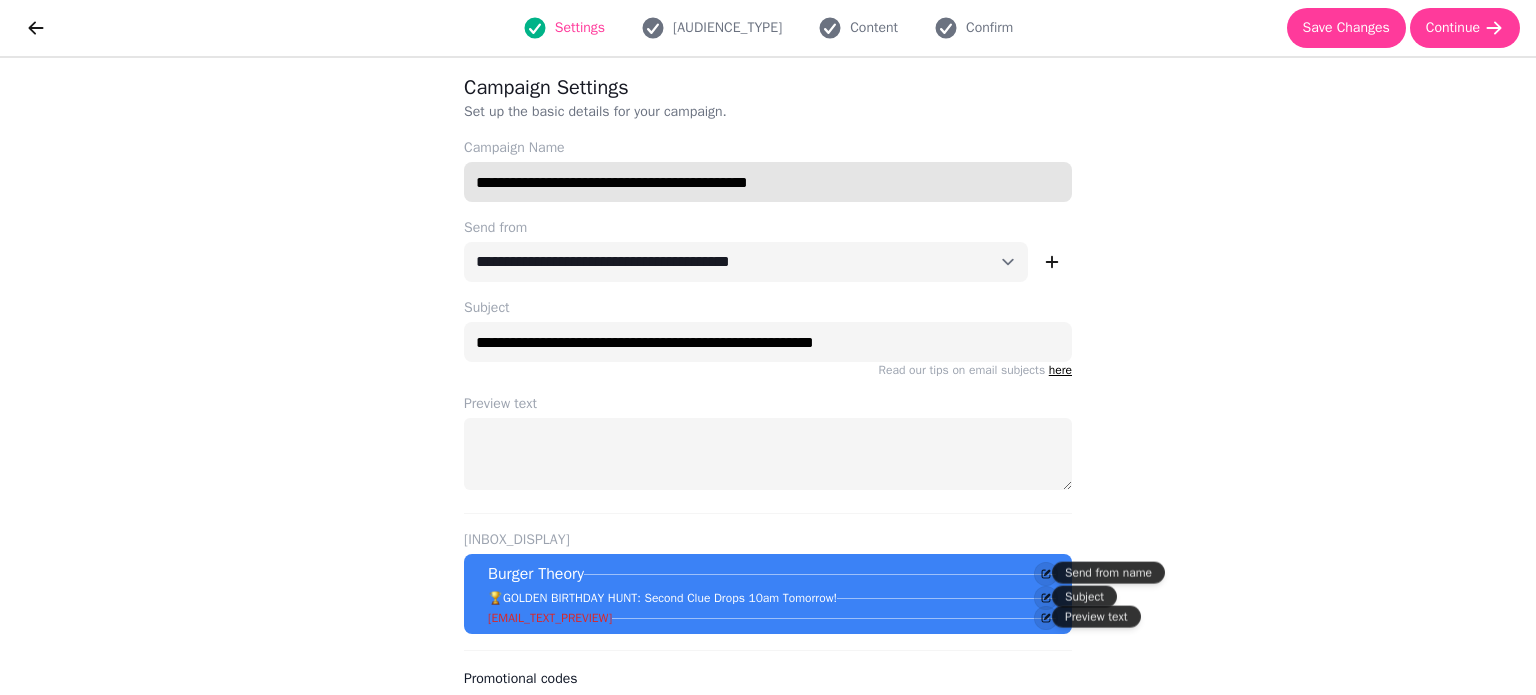 drag, startPoint x: 883, startPoint y: 171, endPoint x: 450, endPoint y: 171, distance: 433 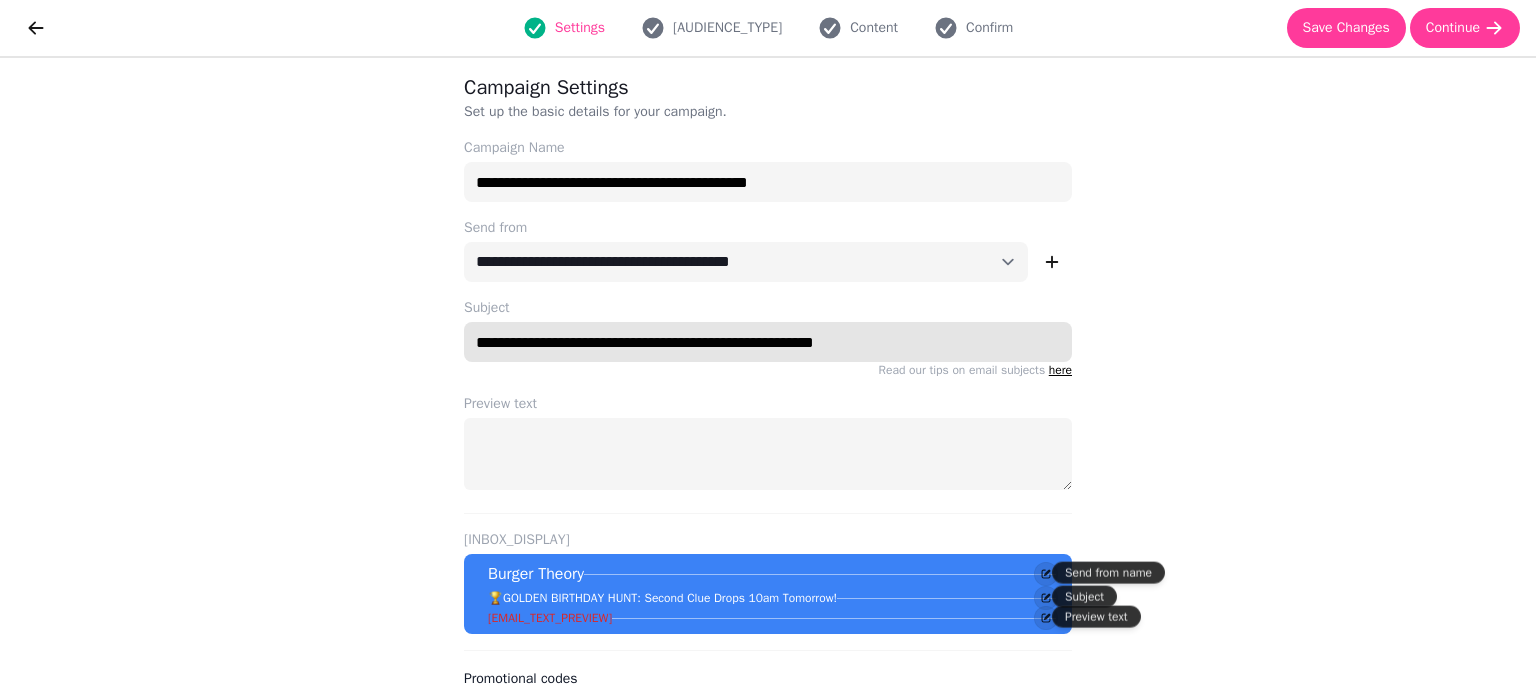 drag, startPoint x: 952, startPoint y: 351, endPoint x: 440, endPoint y: 362, distance: 512.11816 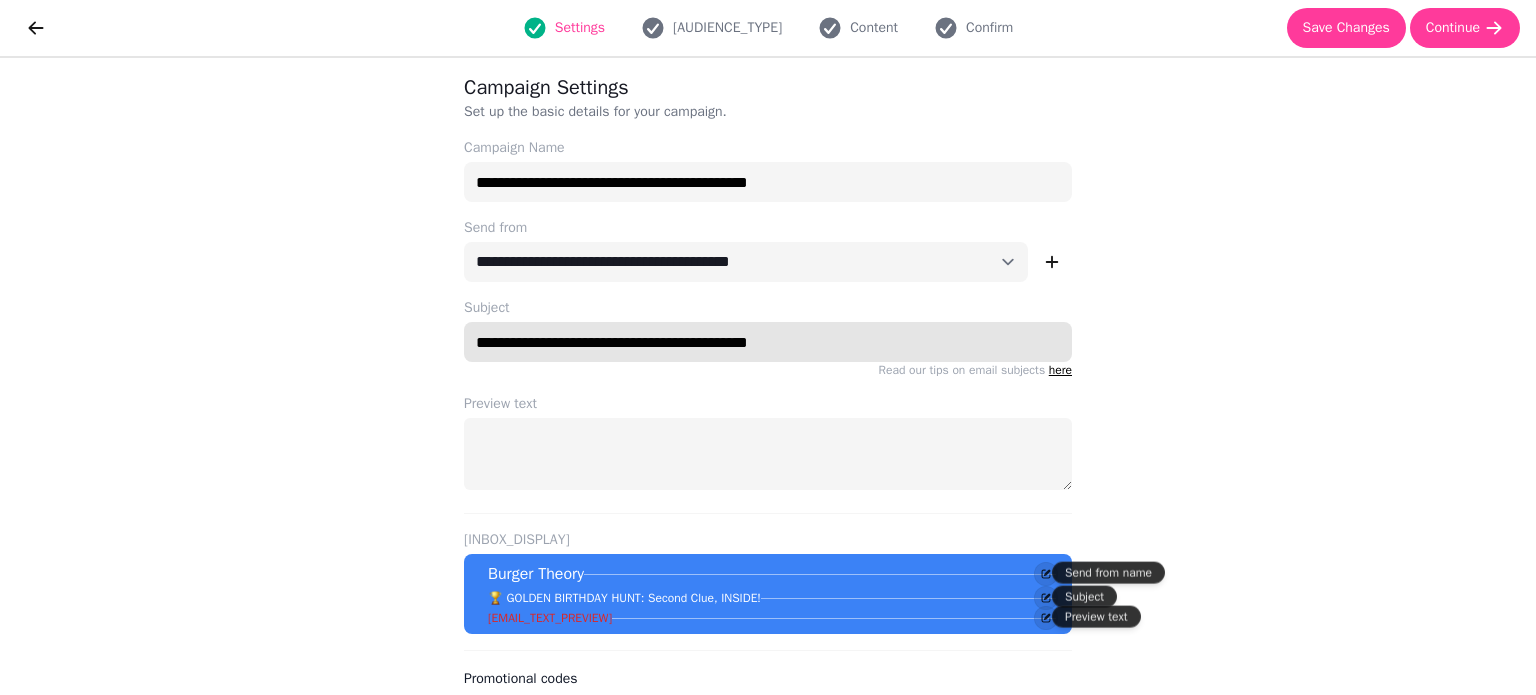 type on "**********" 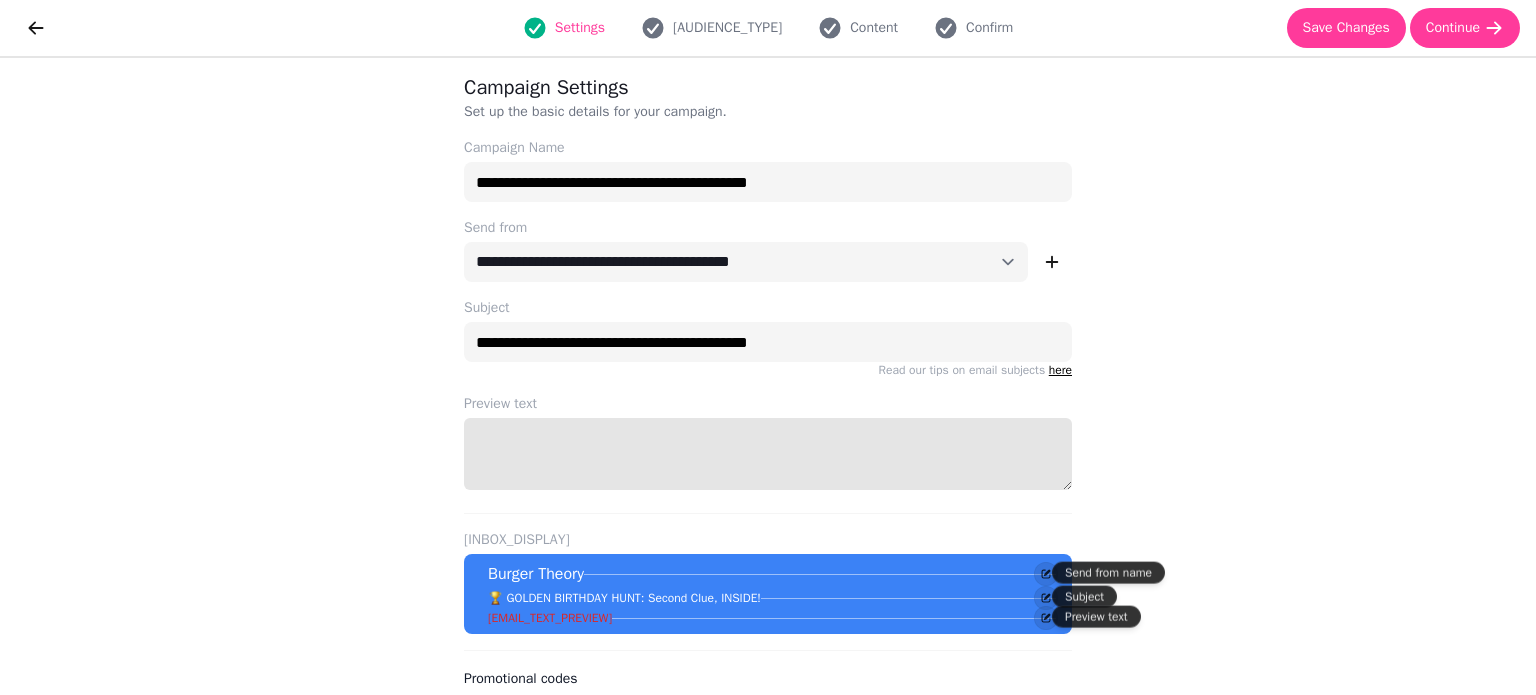 click on "Preview text" at bounding box center (768, 454) 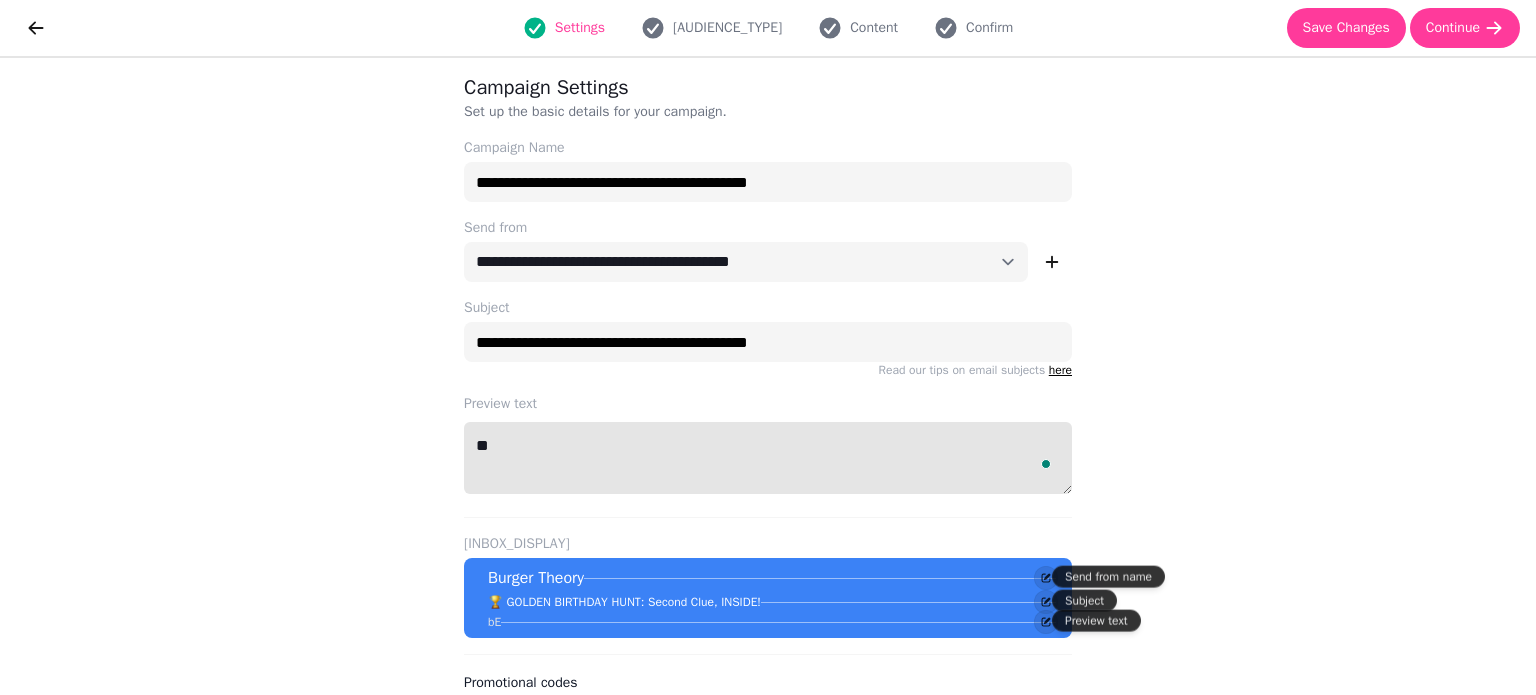 type on "*" 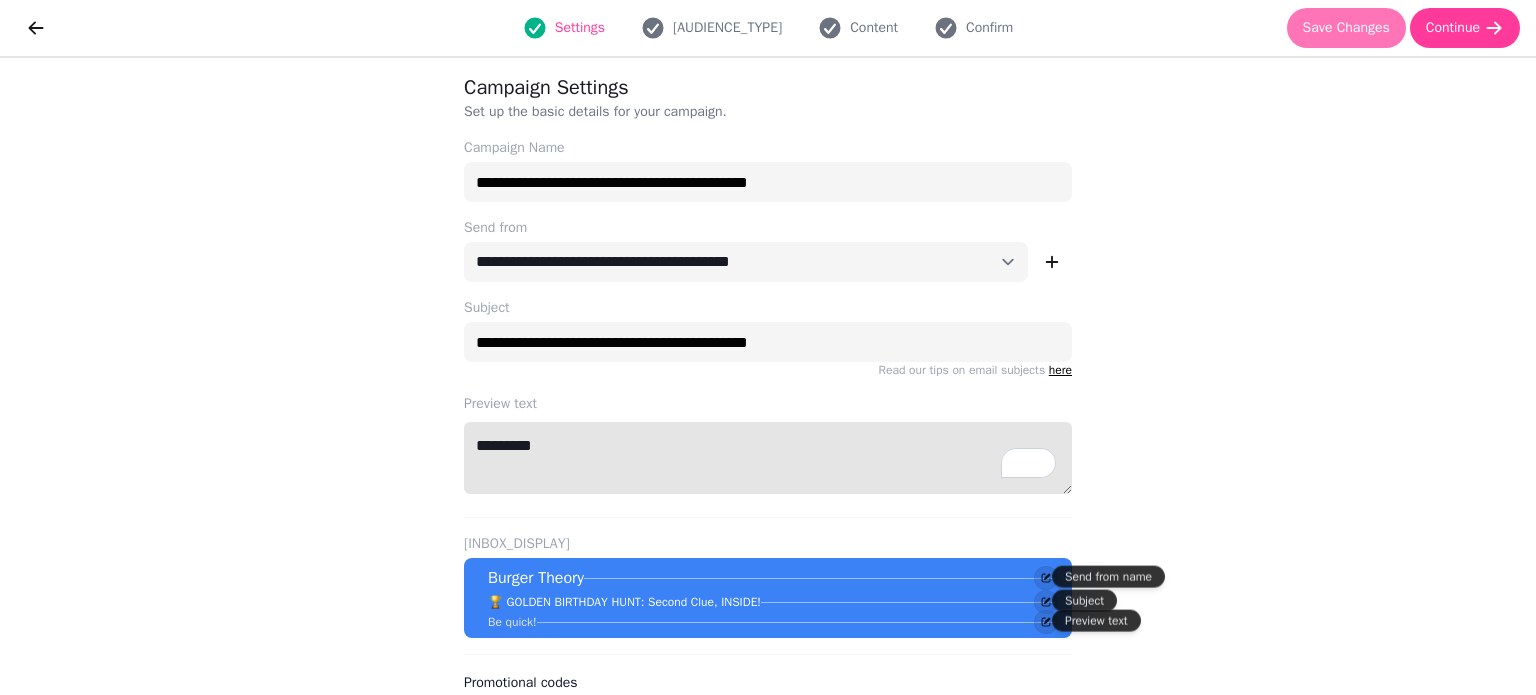 type on "*********" 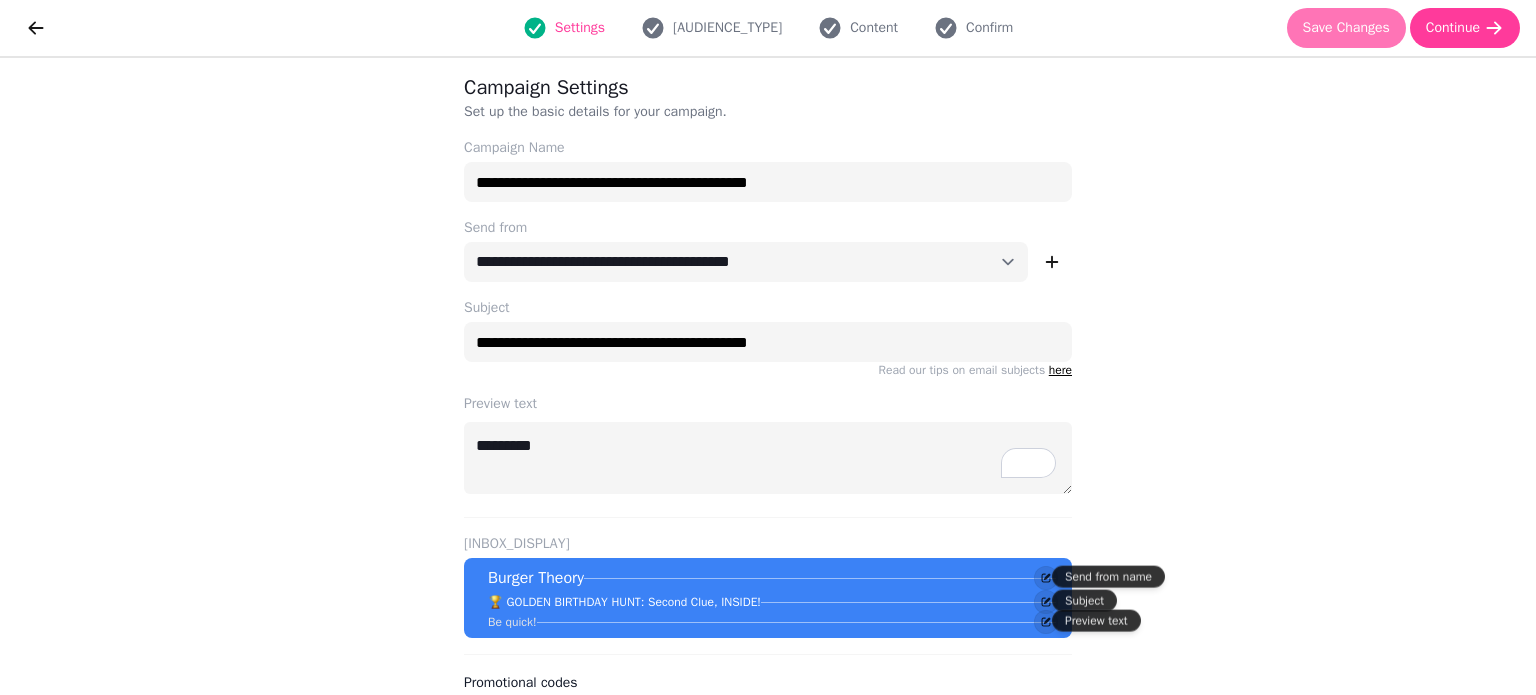 click on "Save Changes" at bounding box center (1346, 28) 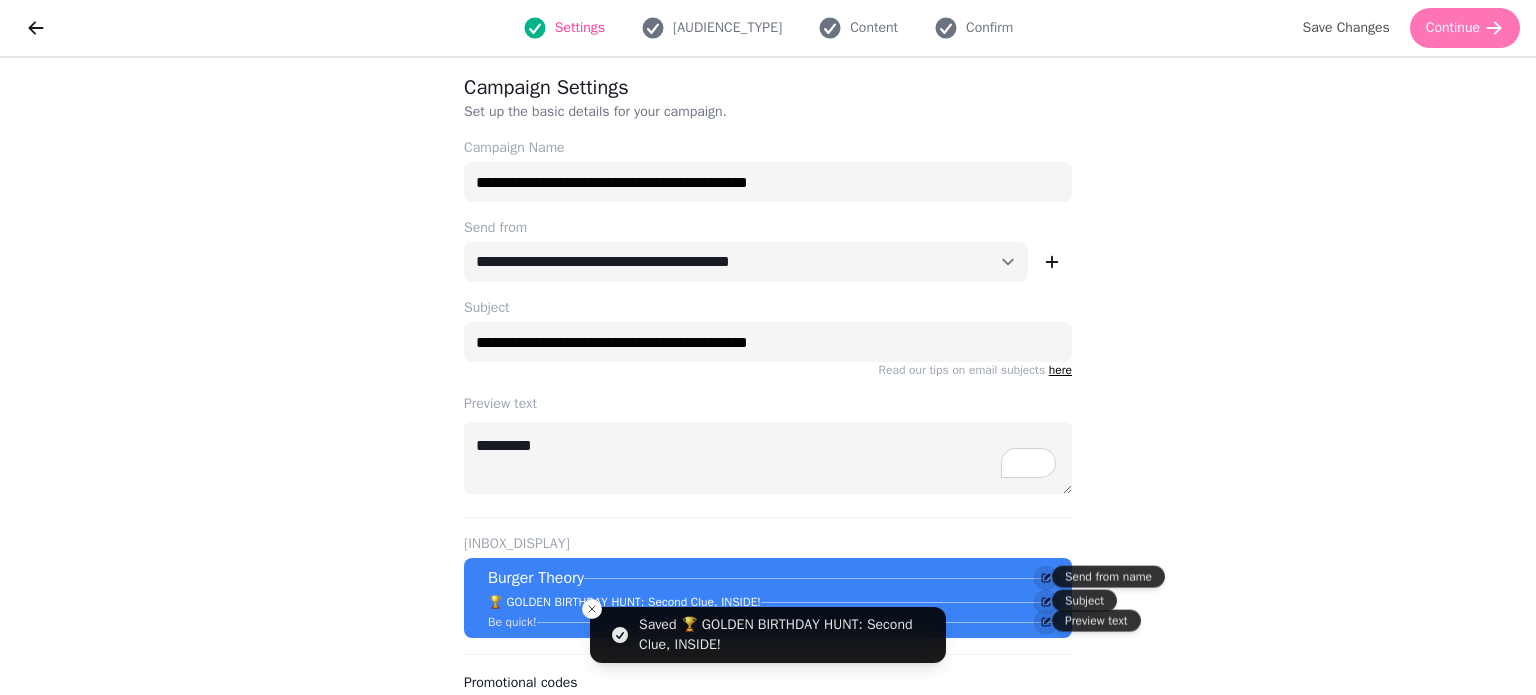 click on "Continue" at bounding box center (1465, 28) 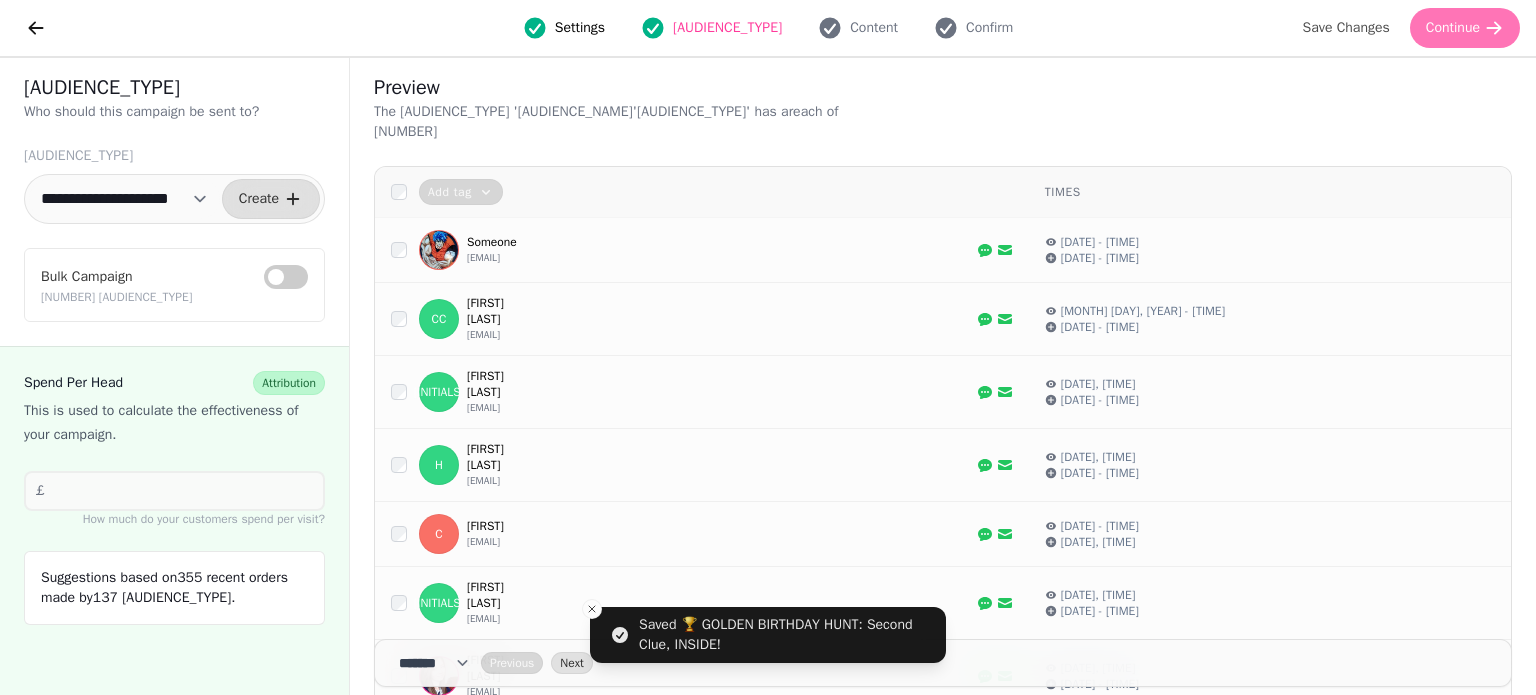 click on "Continue" at bounding box center [1453, 28] 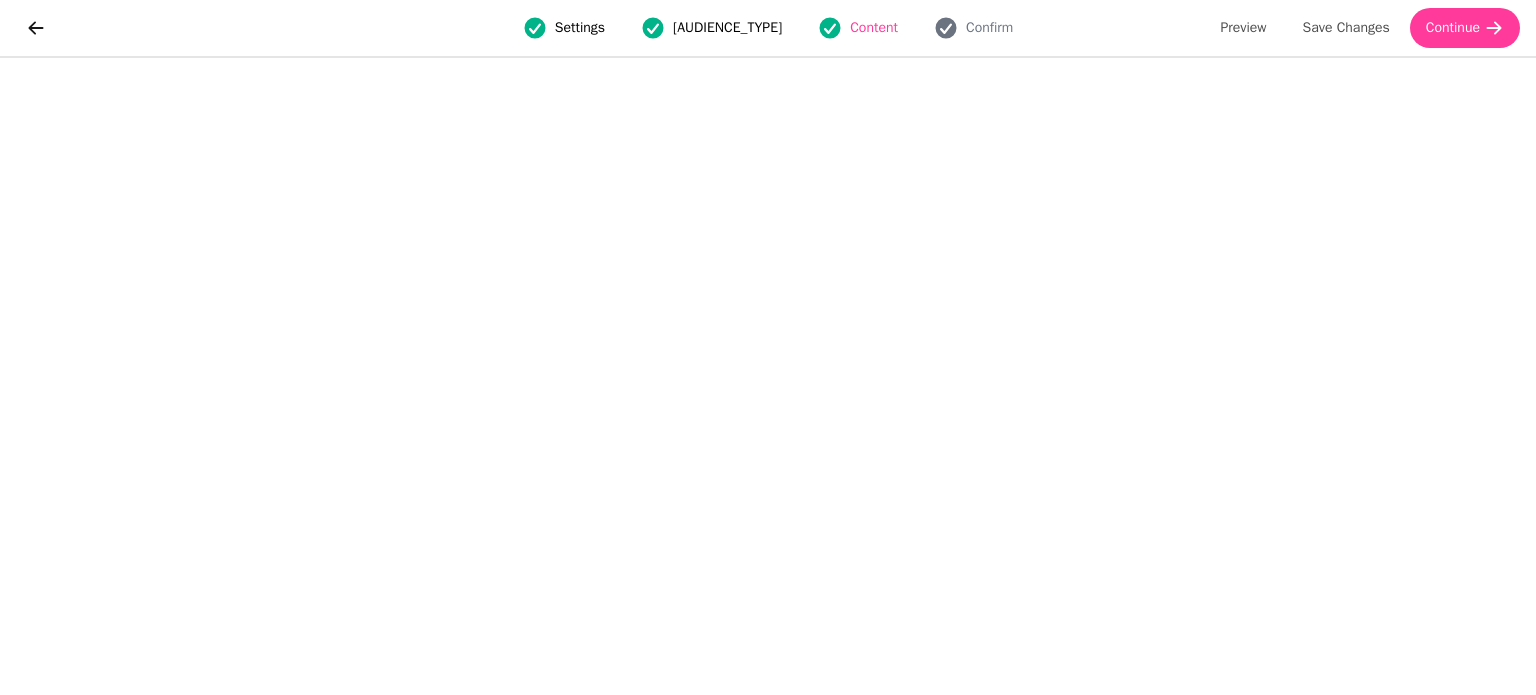 click 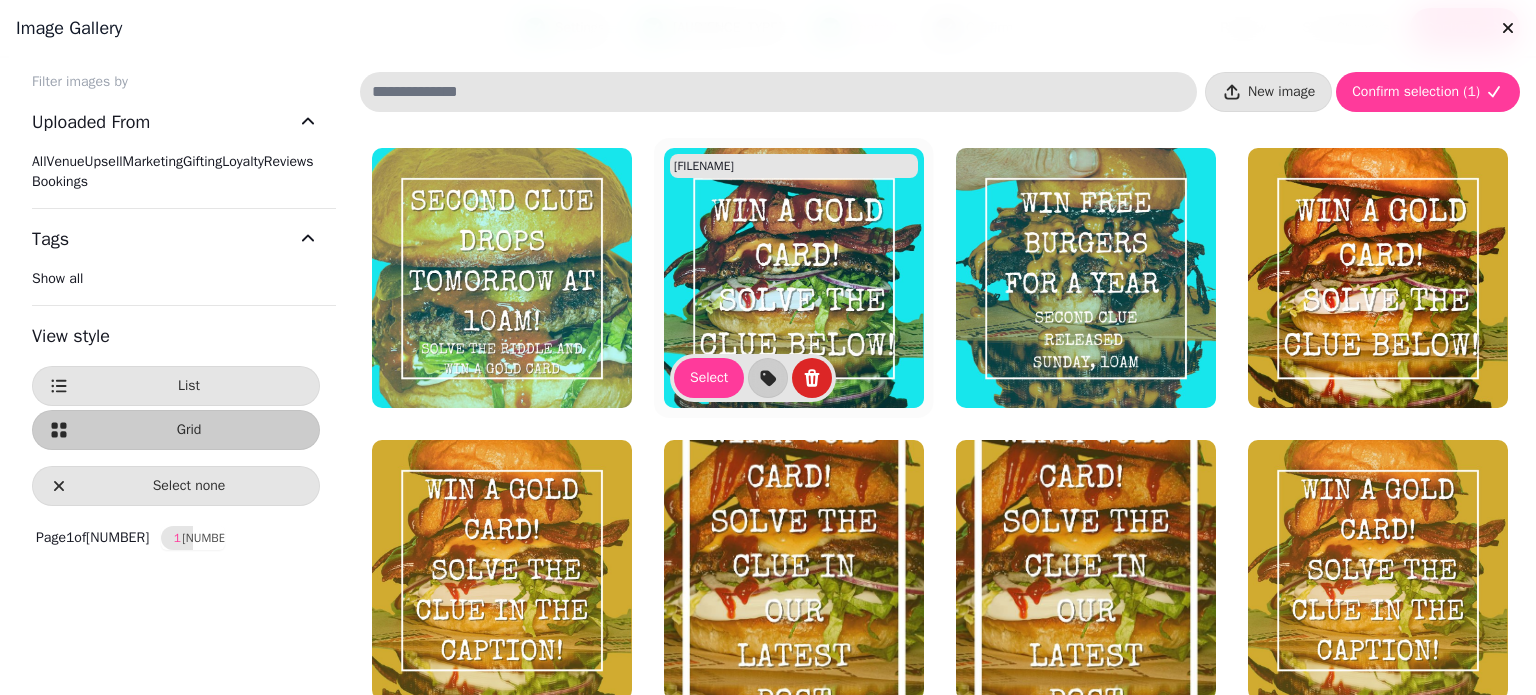 click at bounding box center (794, 278) 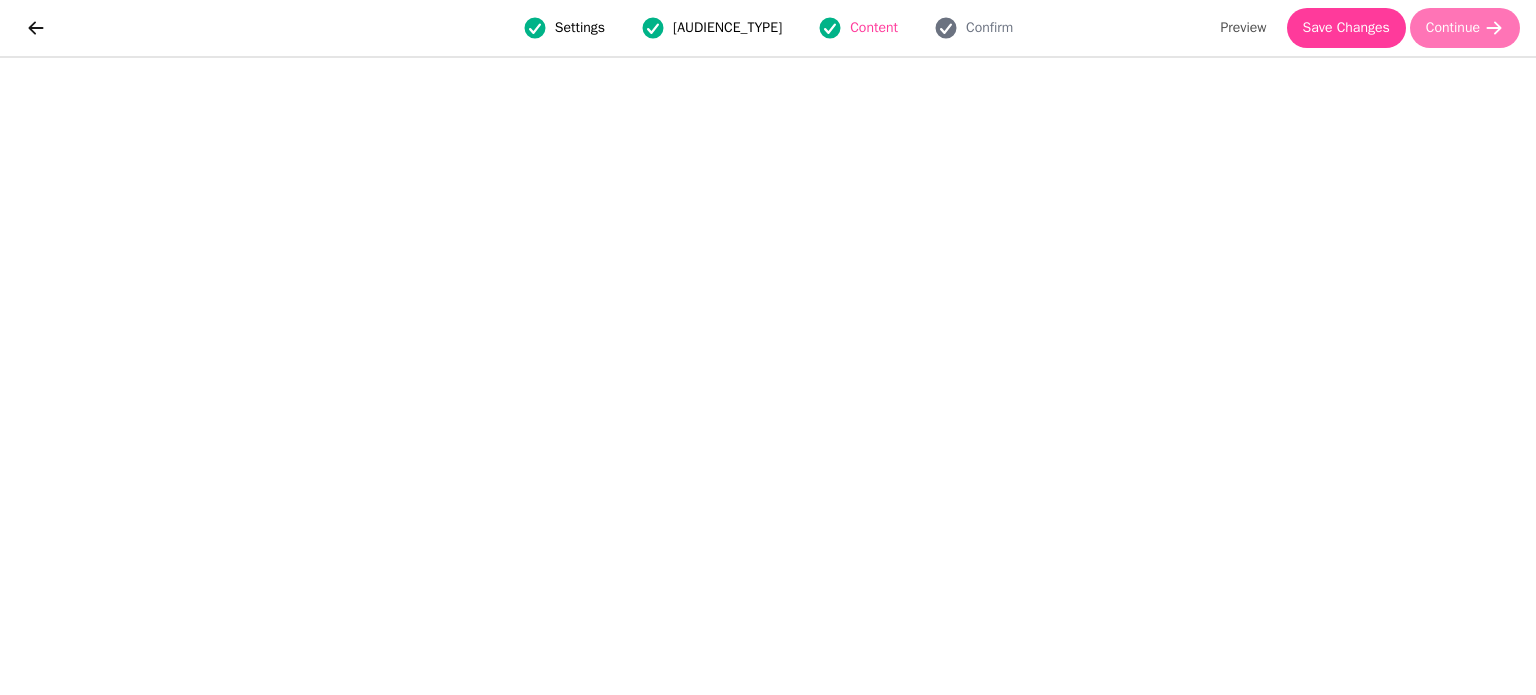 click on "Continue" at bounding box center [1453, 28] 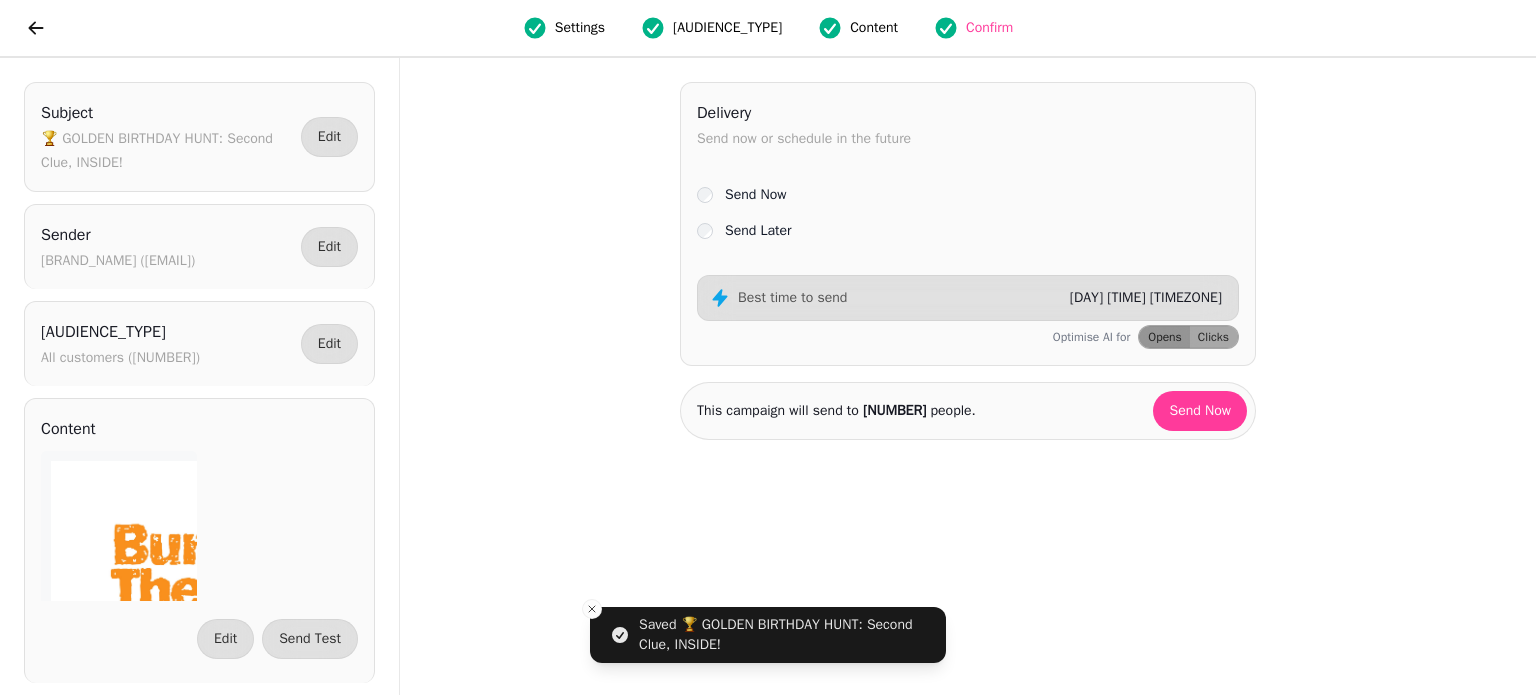scroll, scrollTop: 0, scrollLeft: 0, axis: both 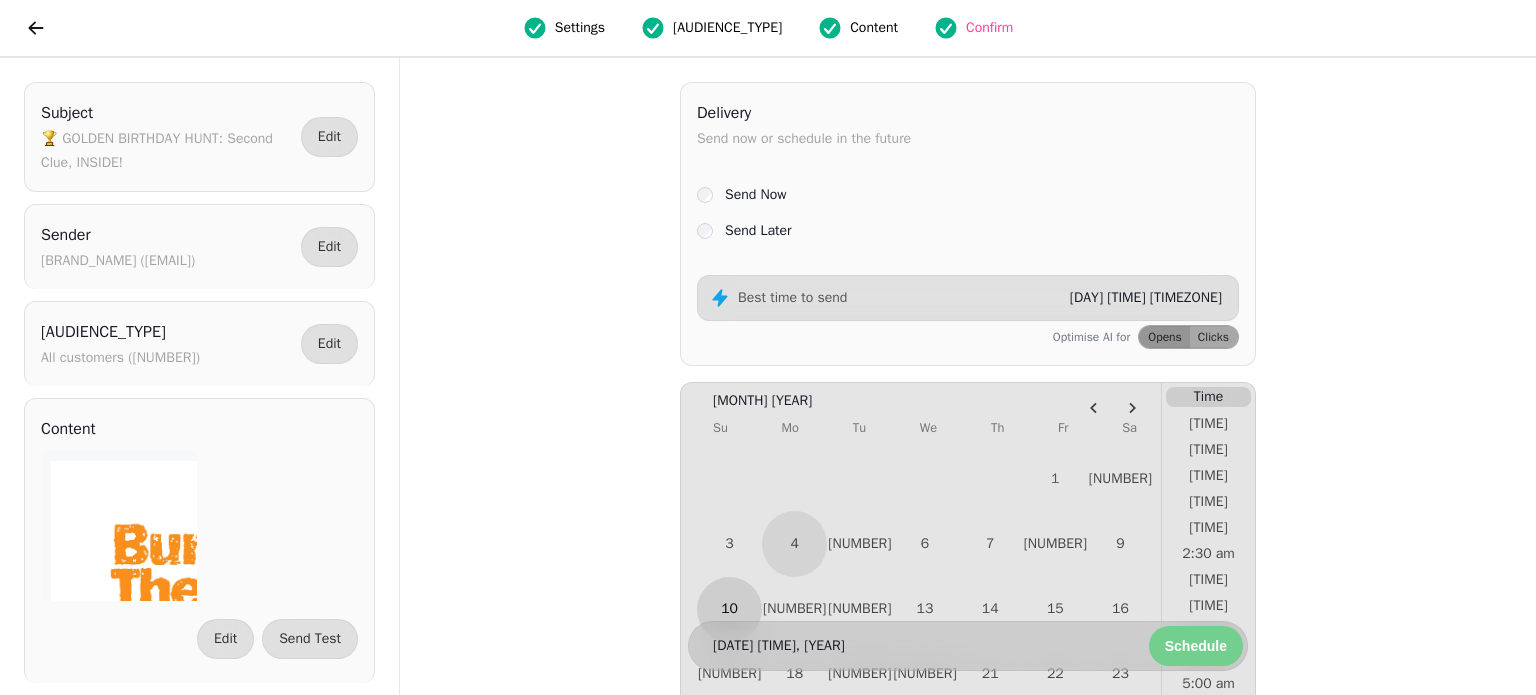 click on "10" at bounding box center (729, 609) 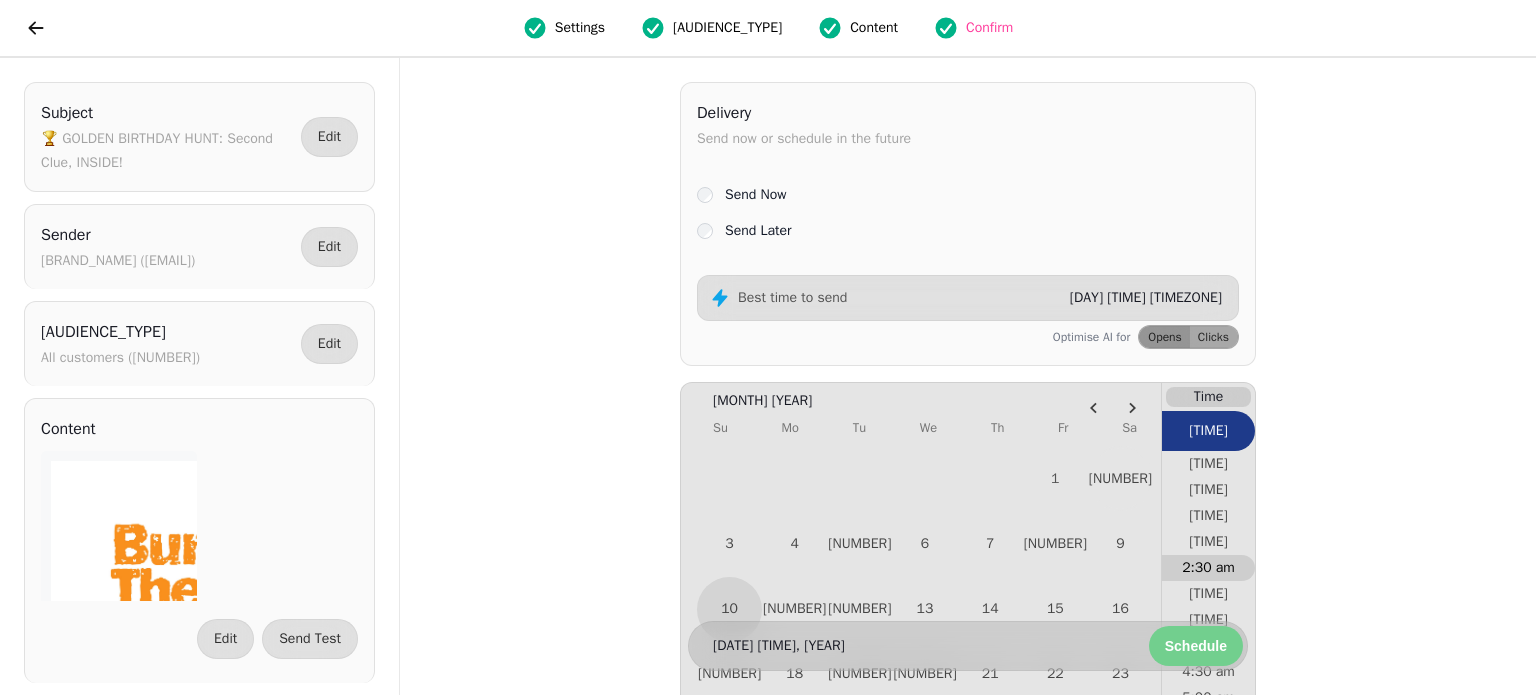 type 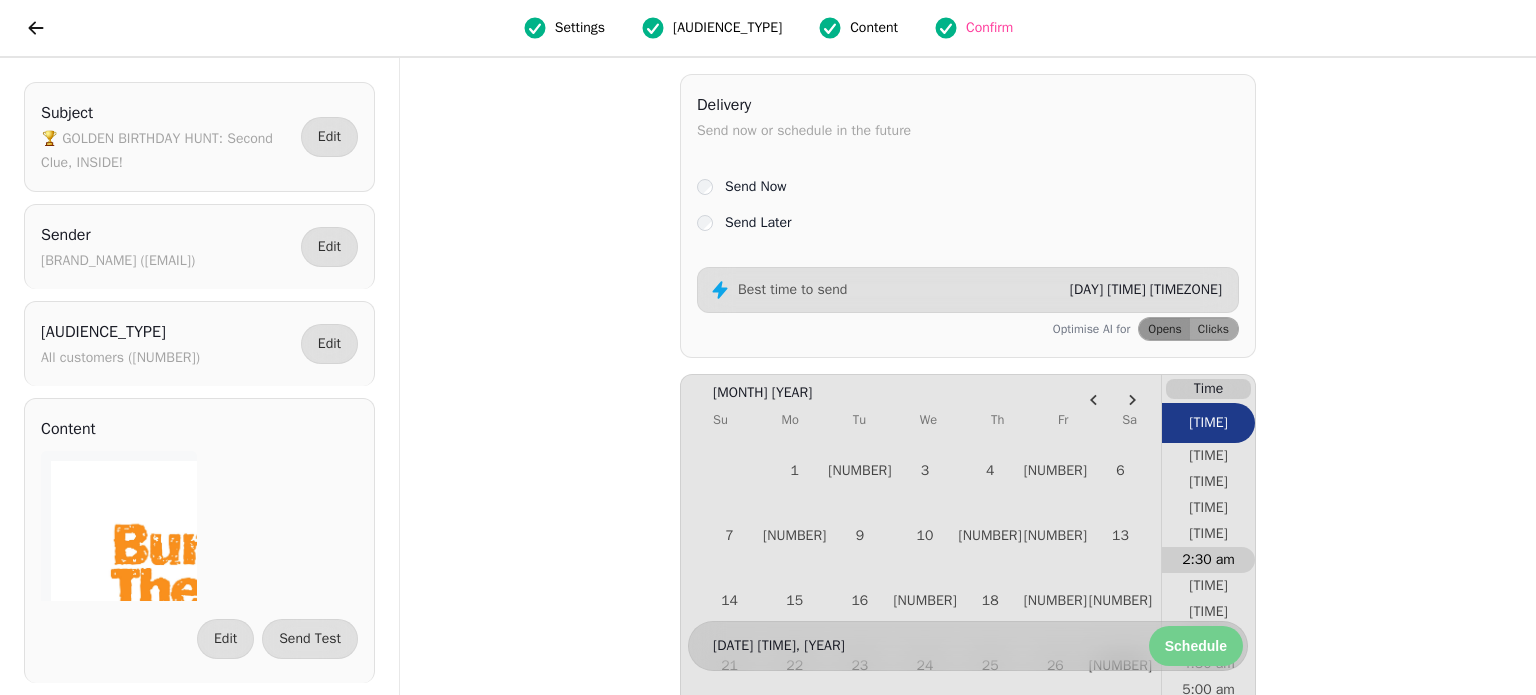 scroll, scrollTop: 136, scrollLeft: 0, axis: vertical 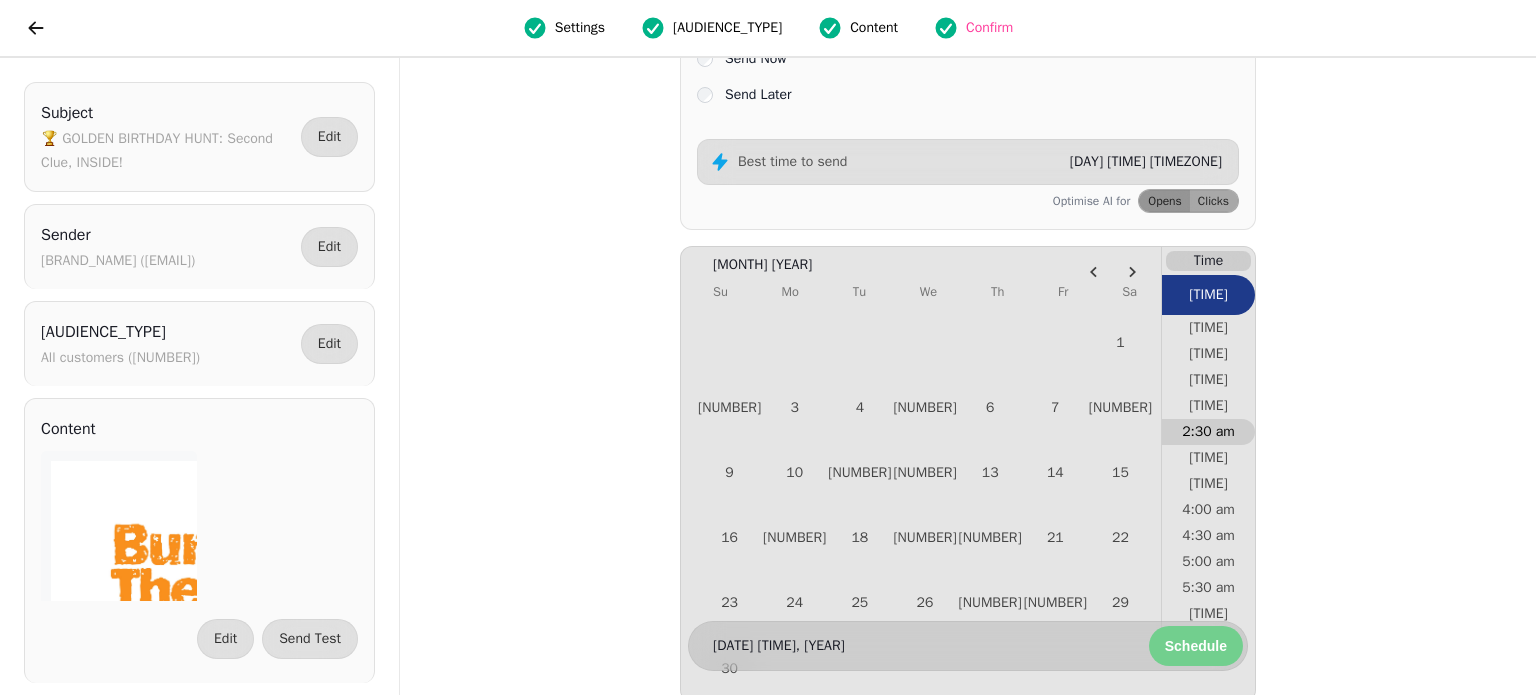 type 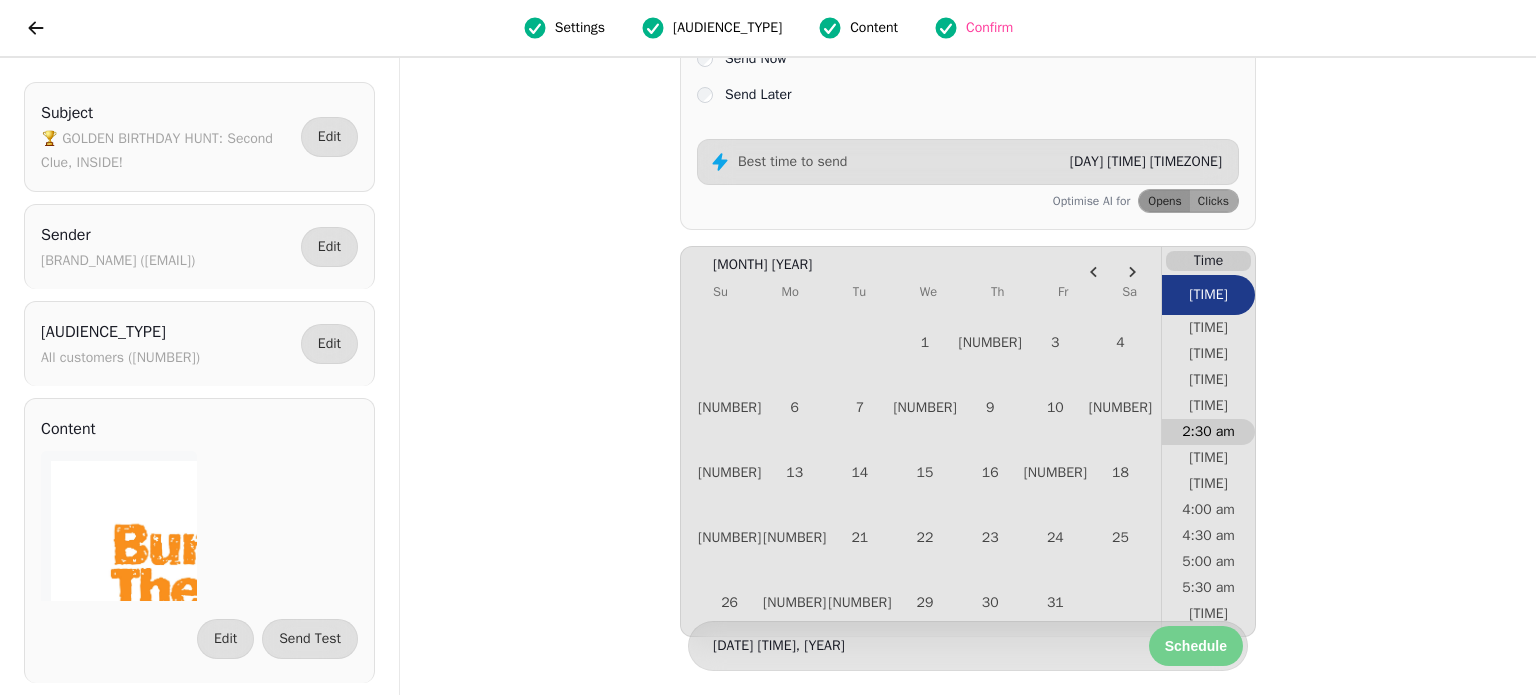 type 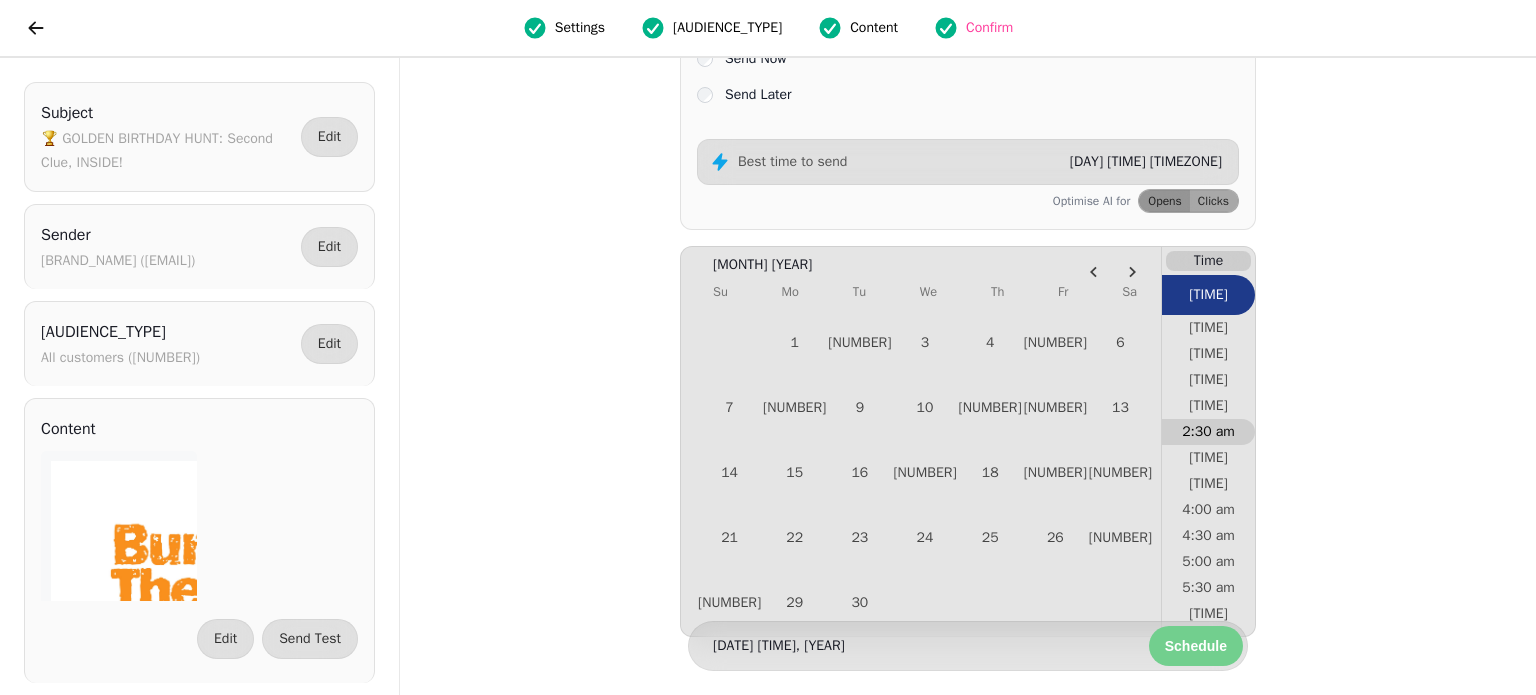 type 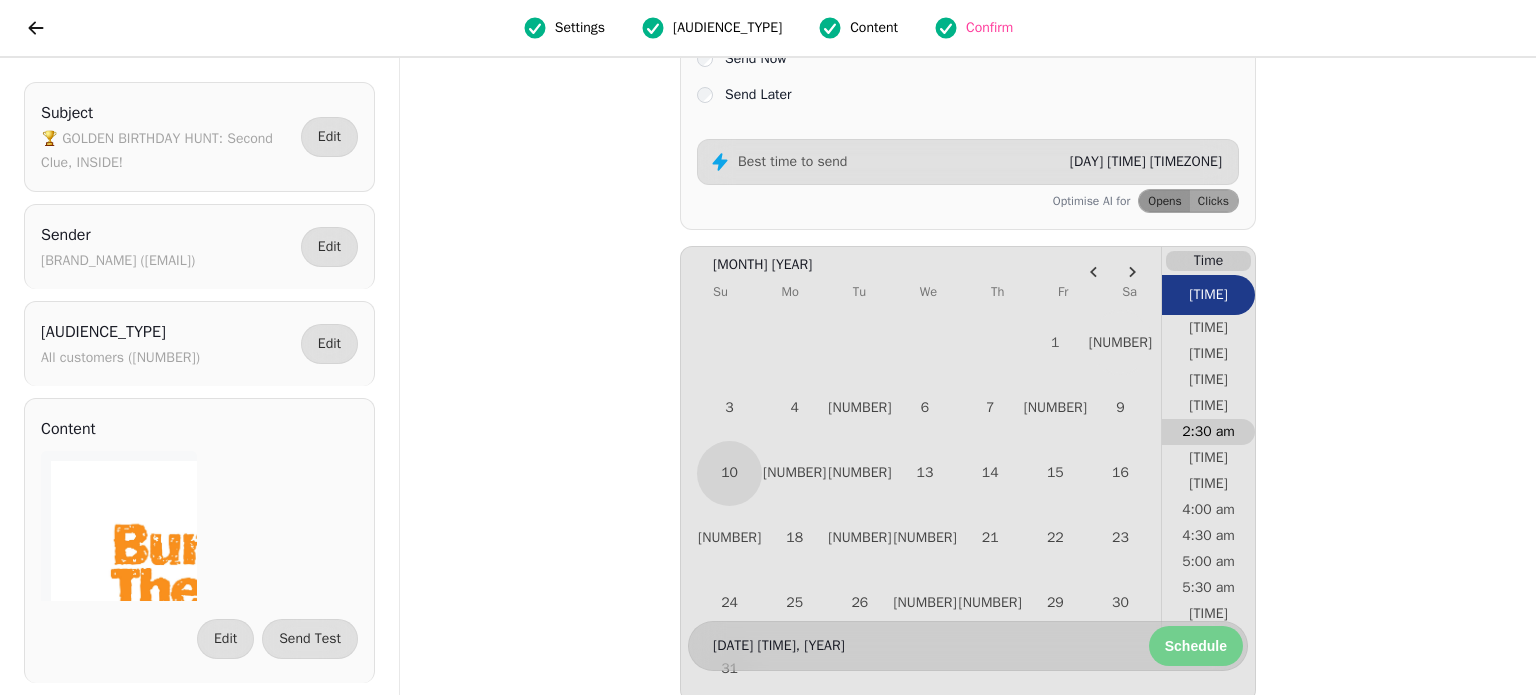 type 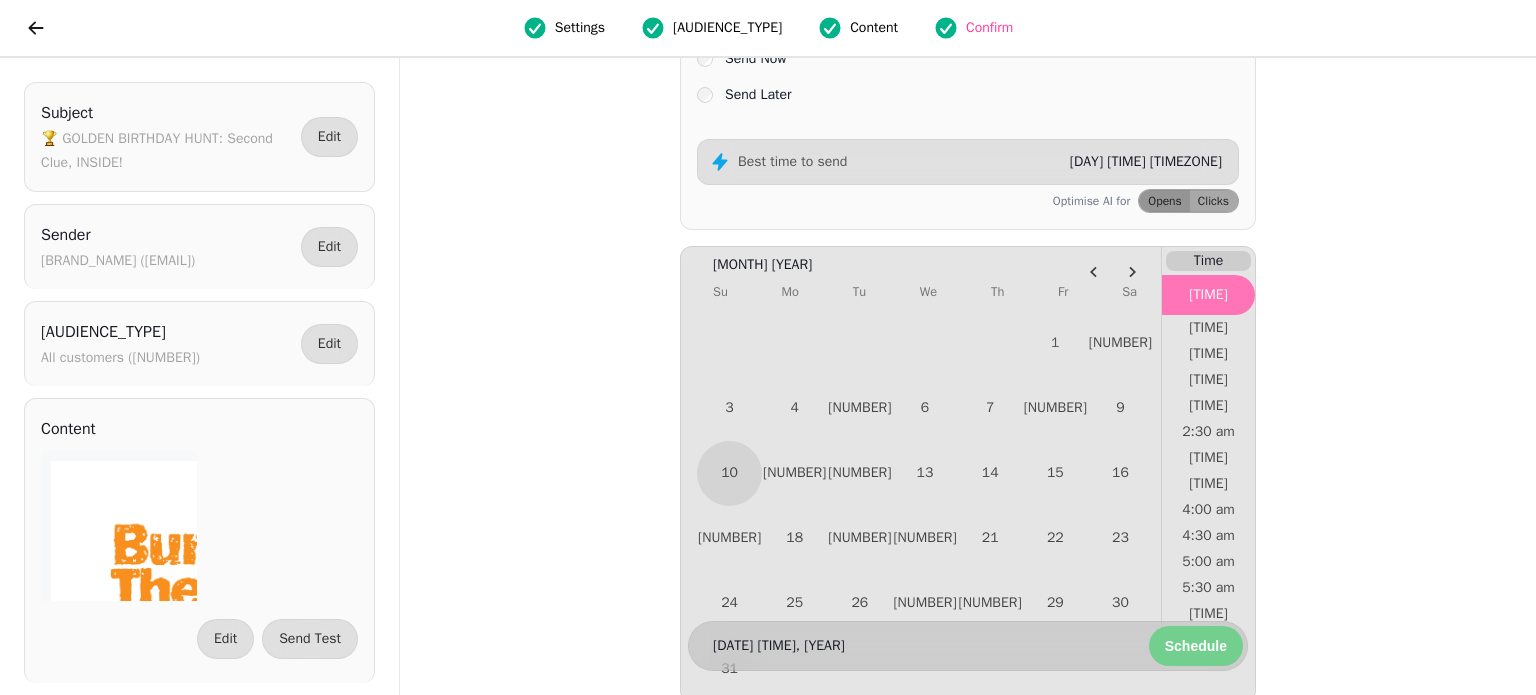 drag, startPoint x: 1209, startPoint y: 446, endPoint x: 1214, endPoint y: 298, distance: 148.08444 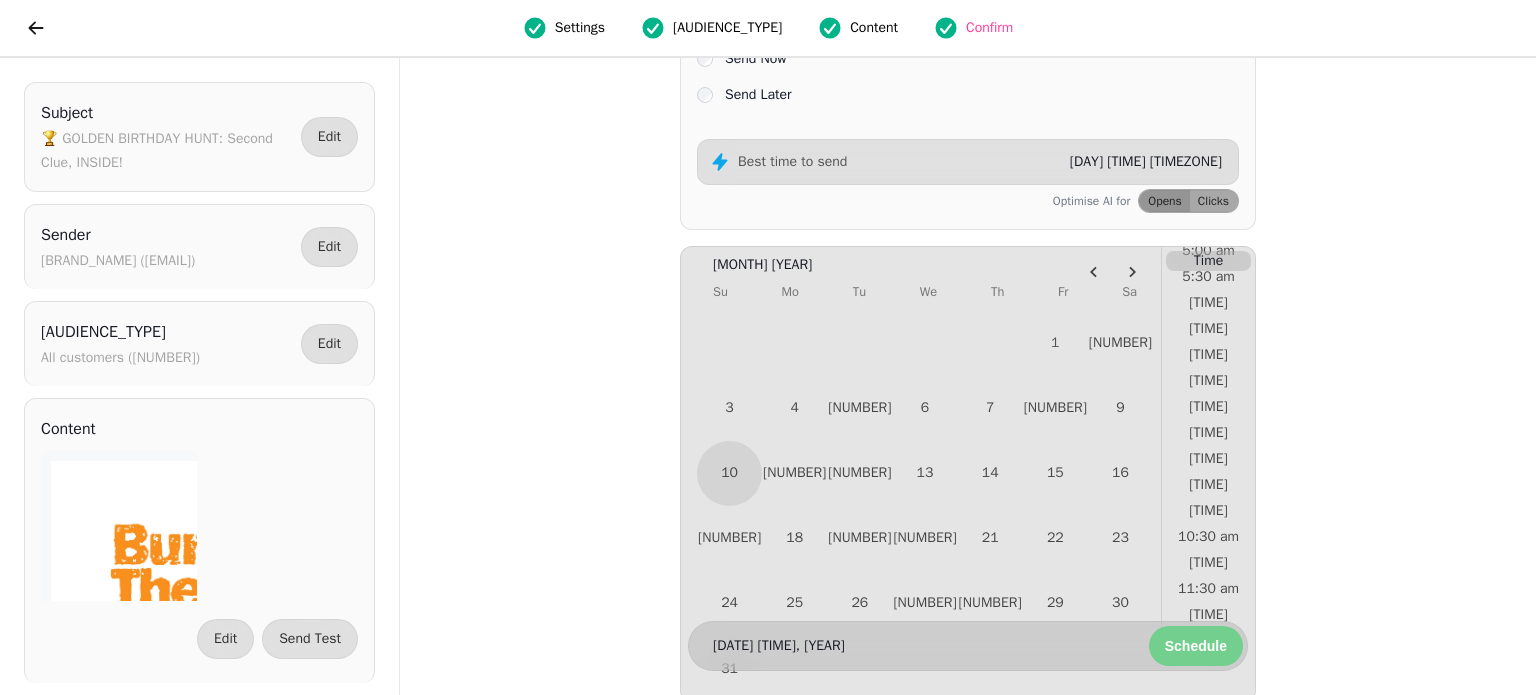 scroll, scrollTop: 360, scrollLeft: 0, axis: vertical 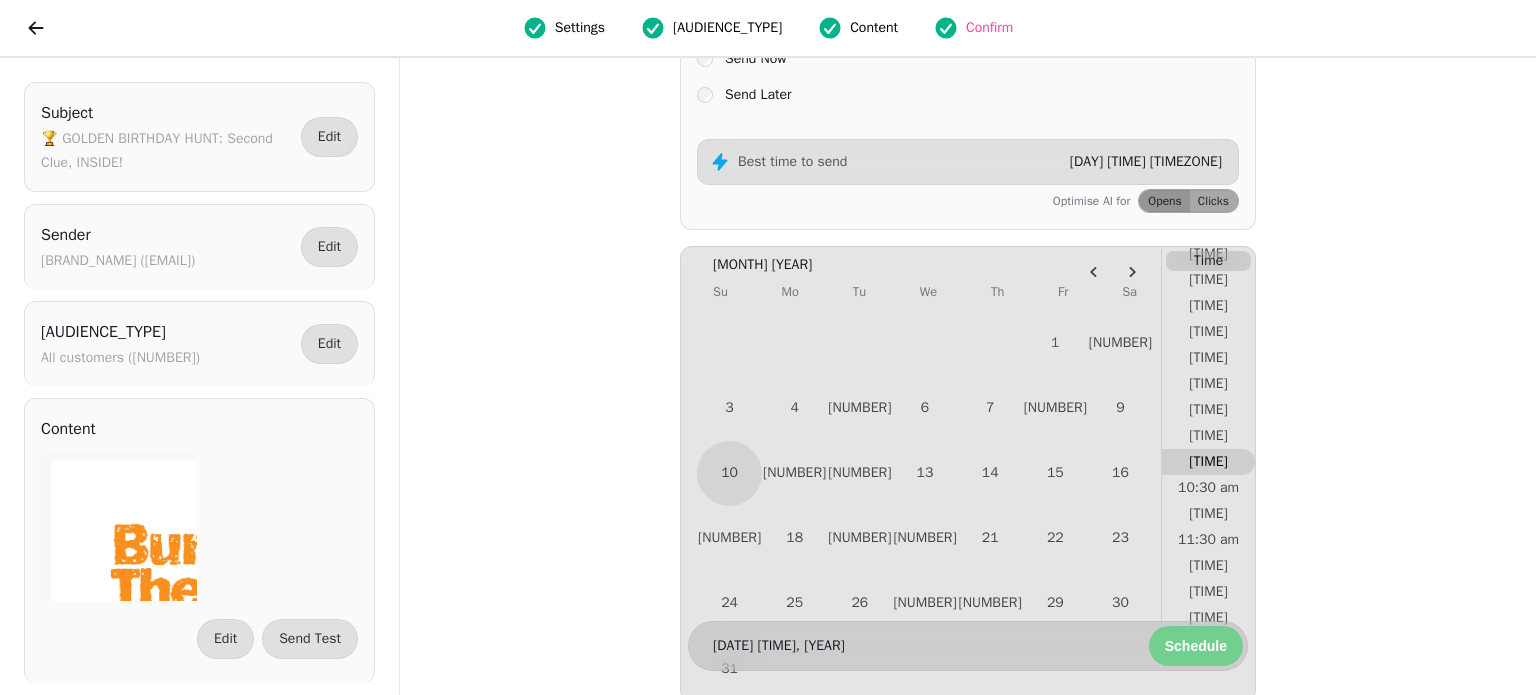 click on "[TIME]" at bounding box center (1208, 462) 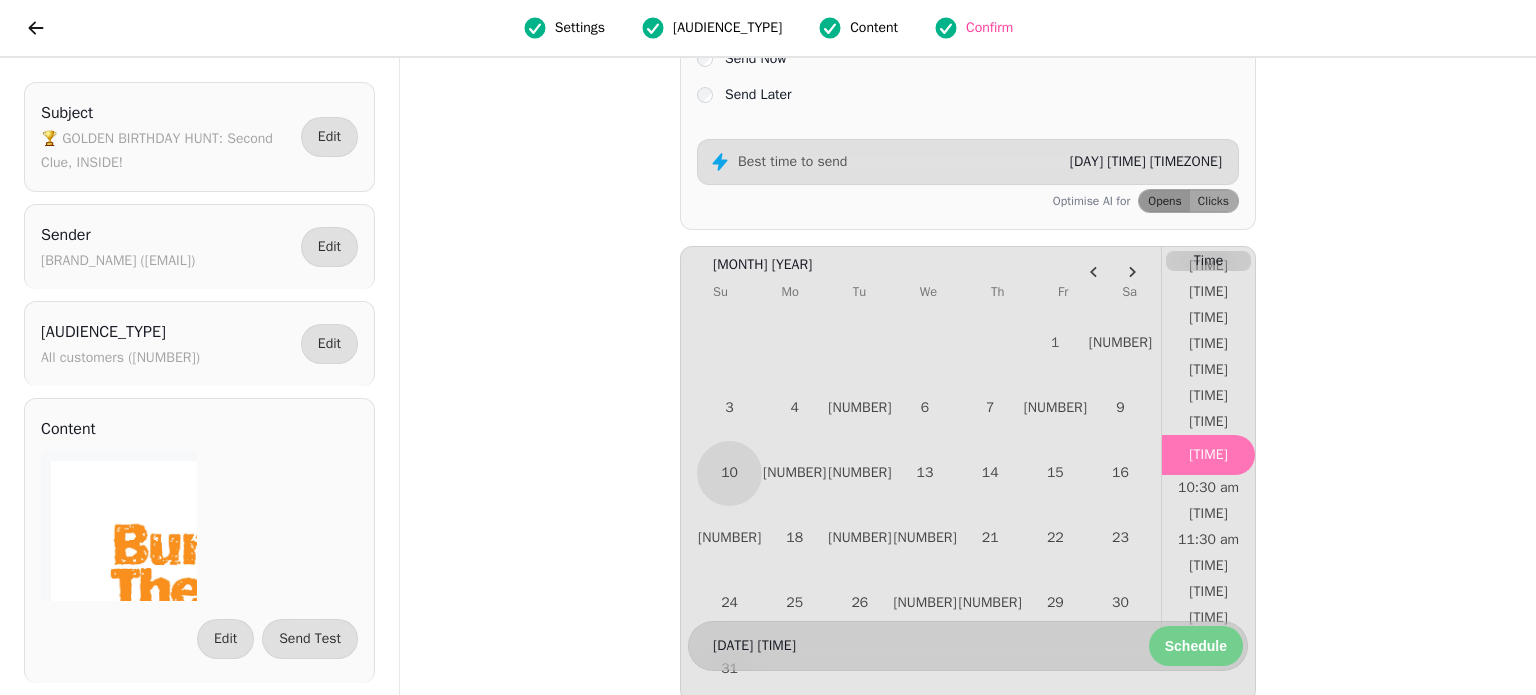 scroll, scrollTop: 346, scrollLeft: 0, axis: vertical 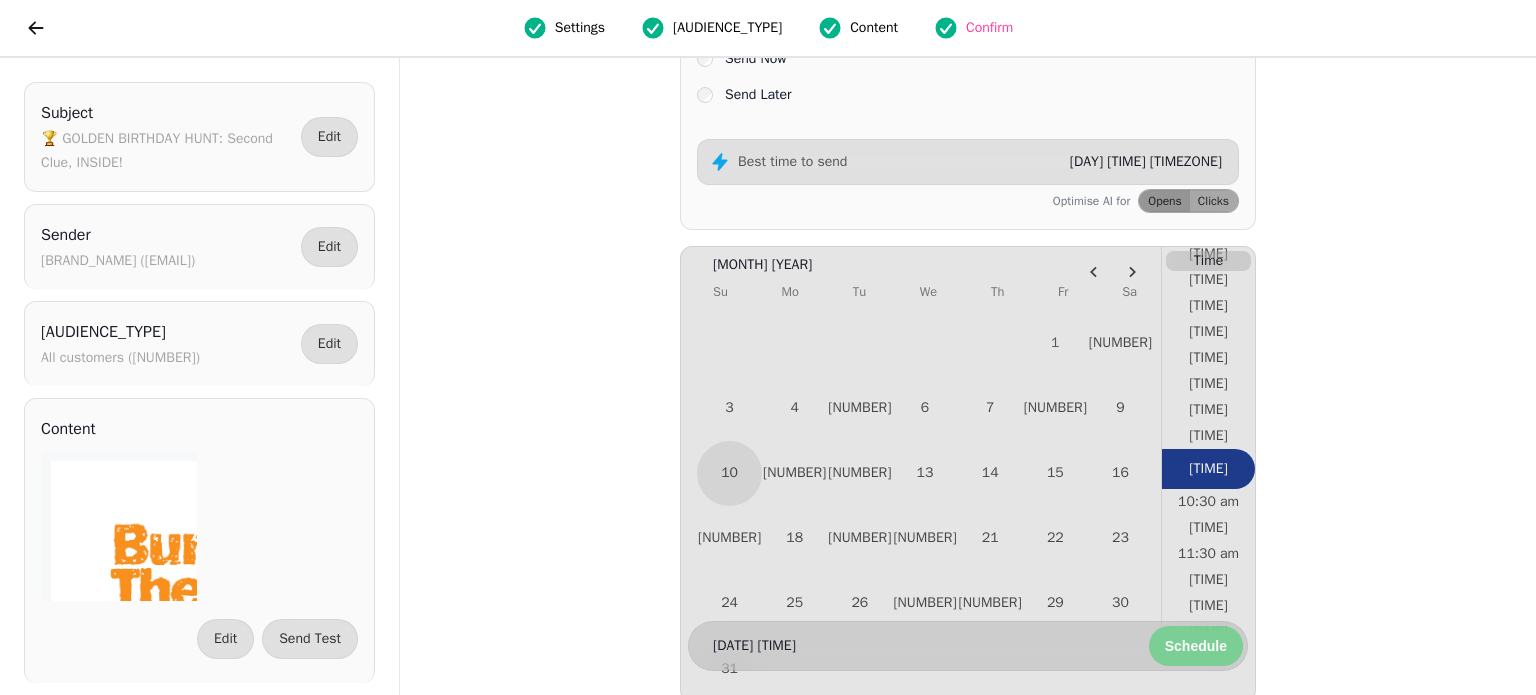 click on "Schedule" at bounding box center [1196, 646] 